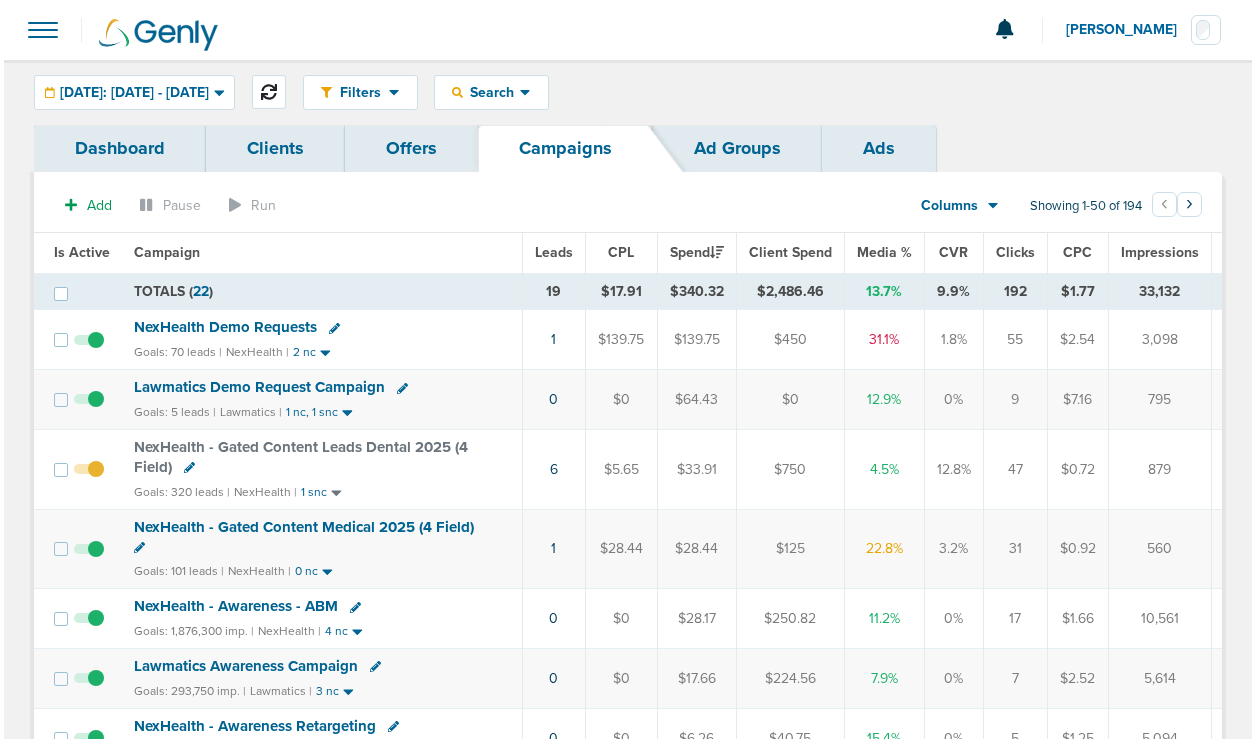 scroll, scrollTop: 0, scrollLeft: 0, axis: both 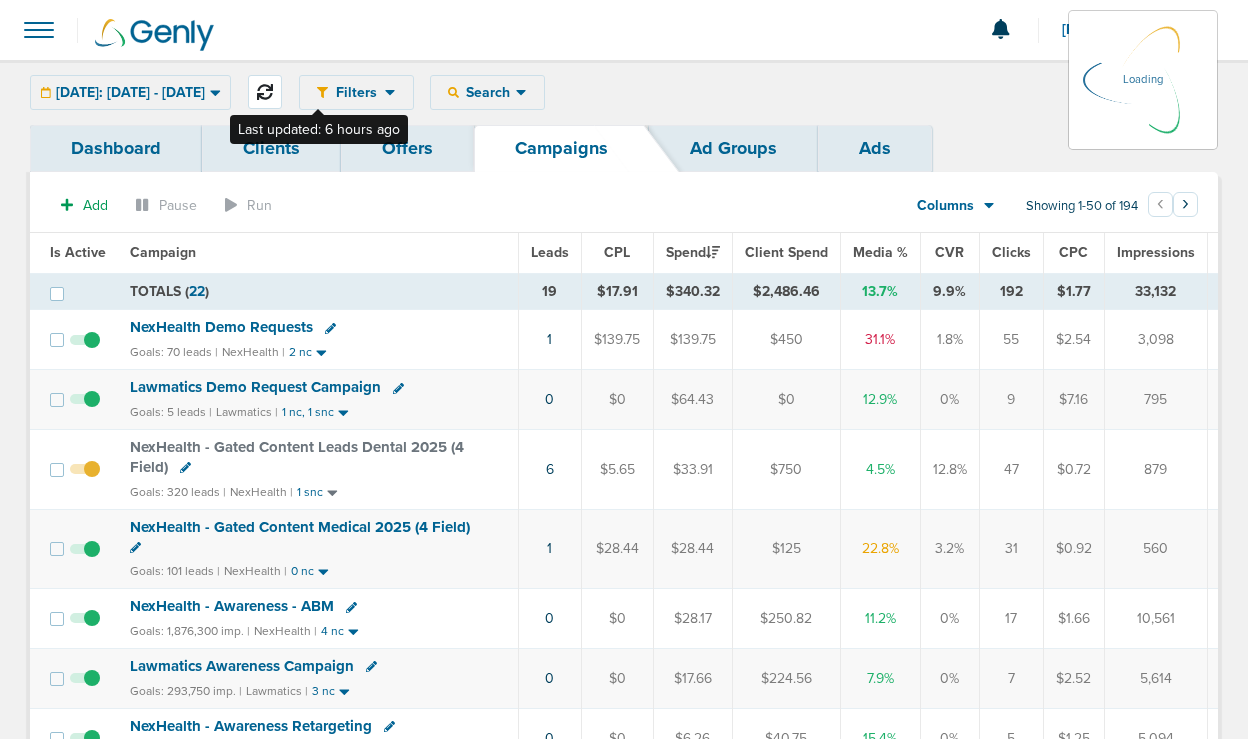 click 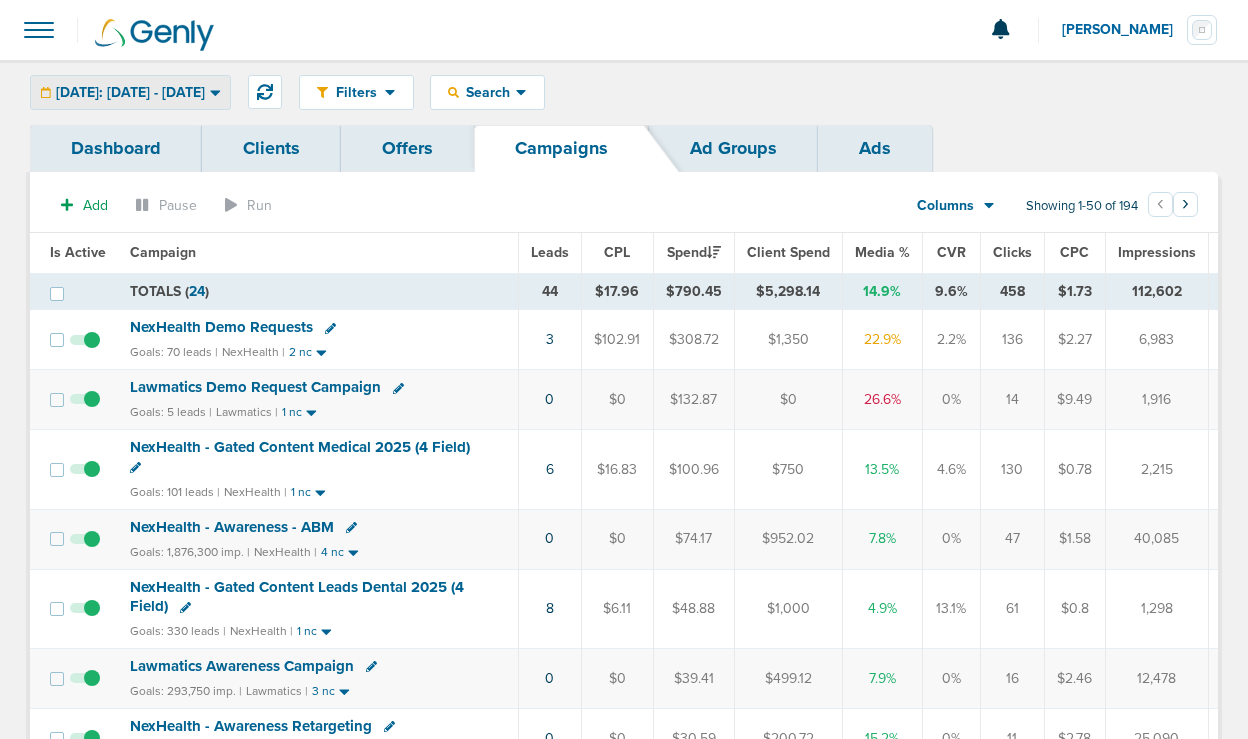 click on "[DATE]: [DATE] - [DATE]" at bounding box center (130, 93) 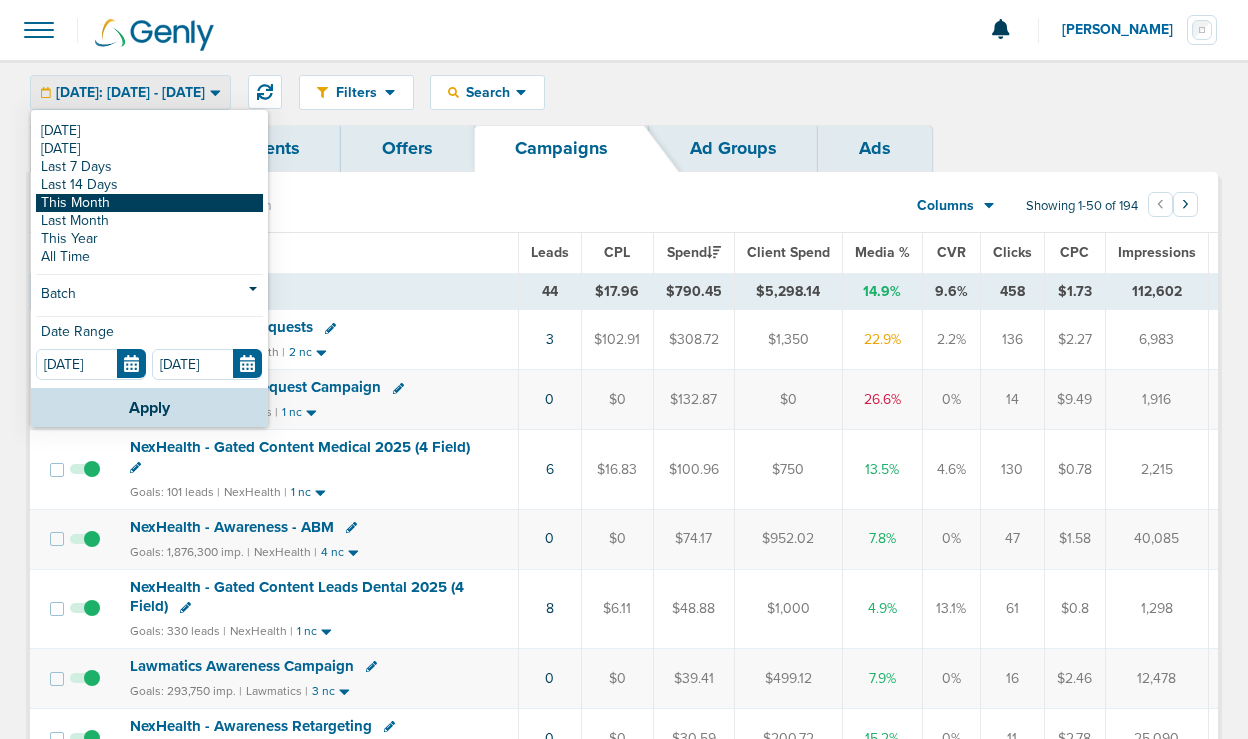 click on "This Month" at bounding box center (149, 203) 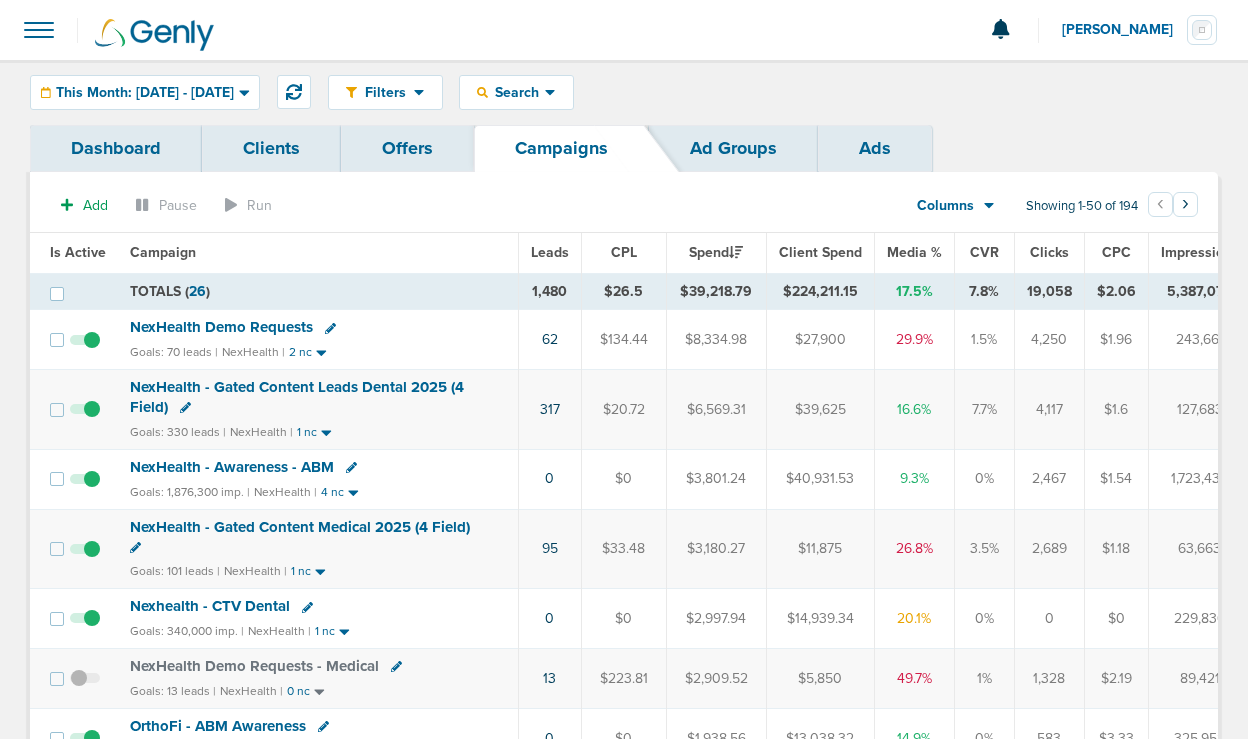 click 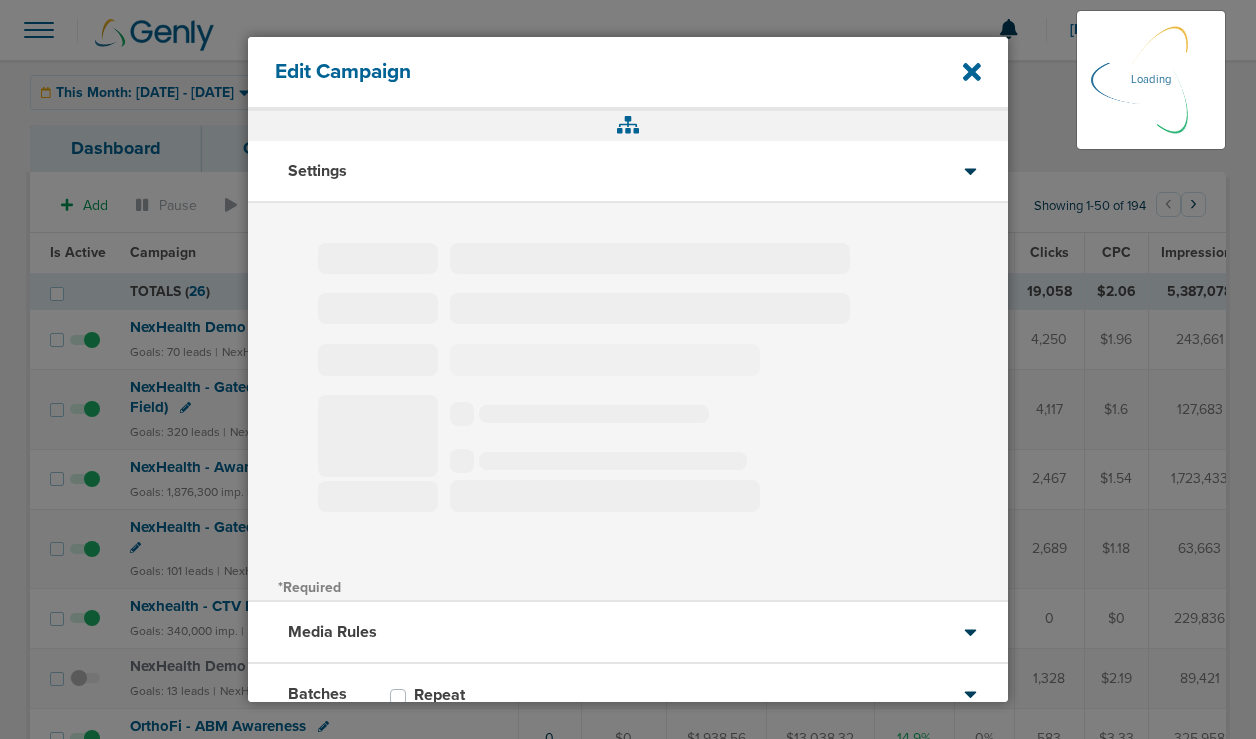 type on "NexHealth - Gated Content Leads Dental 2025 (4 Field)" 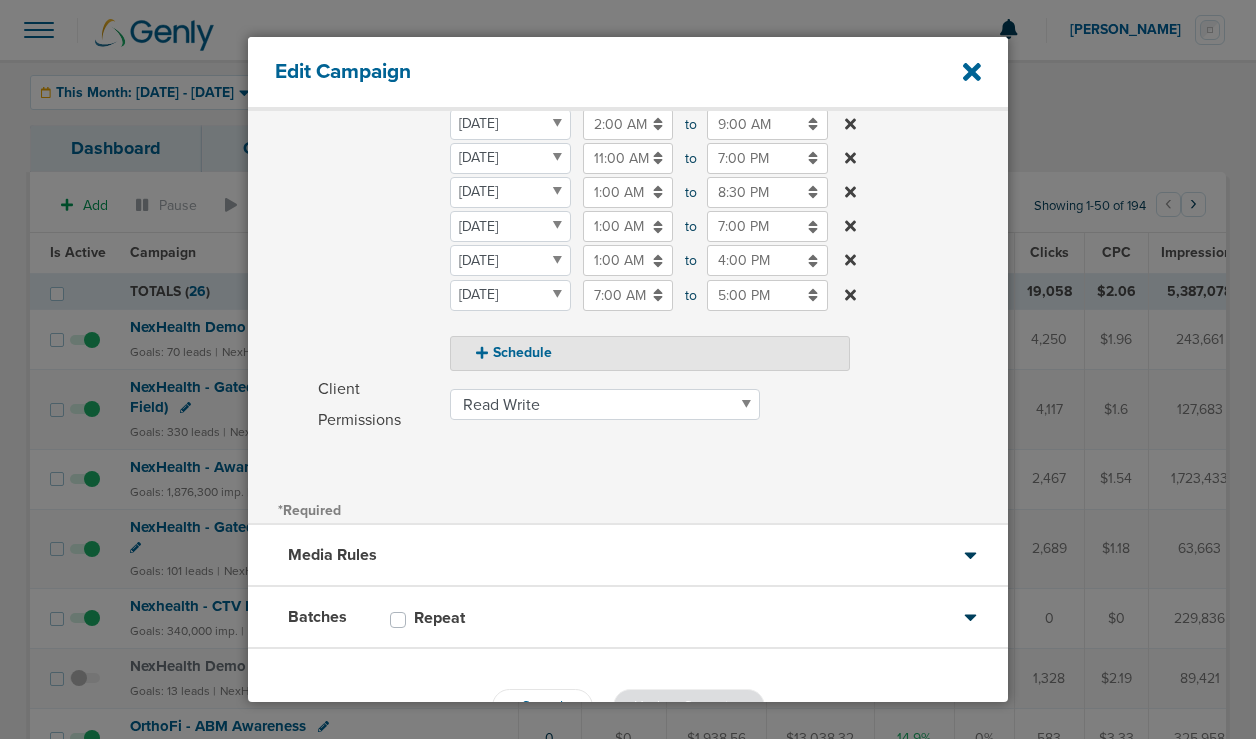 scroll, scrollTop: 504, scrollLeft: 0, axis: vertical 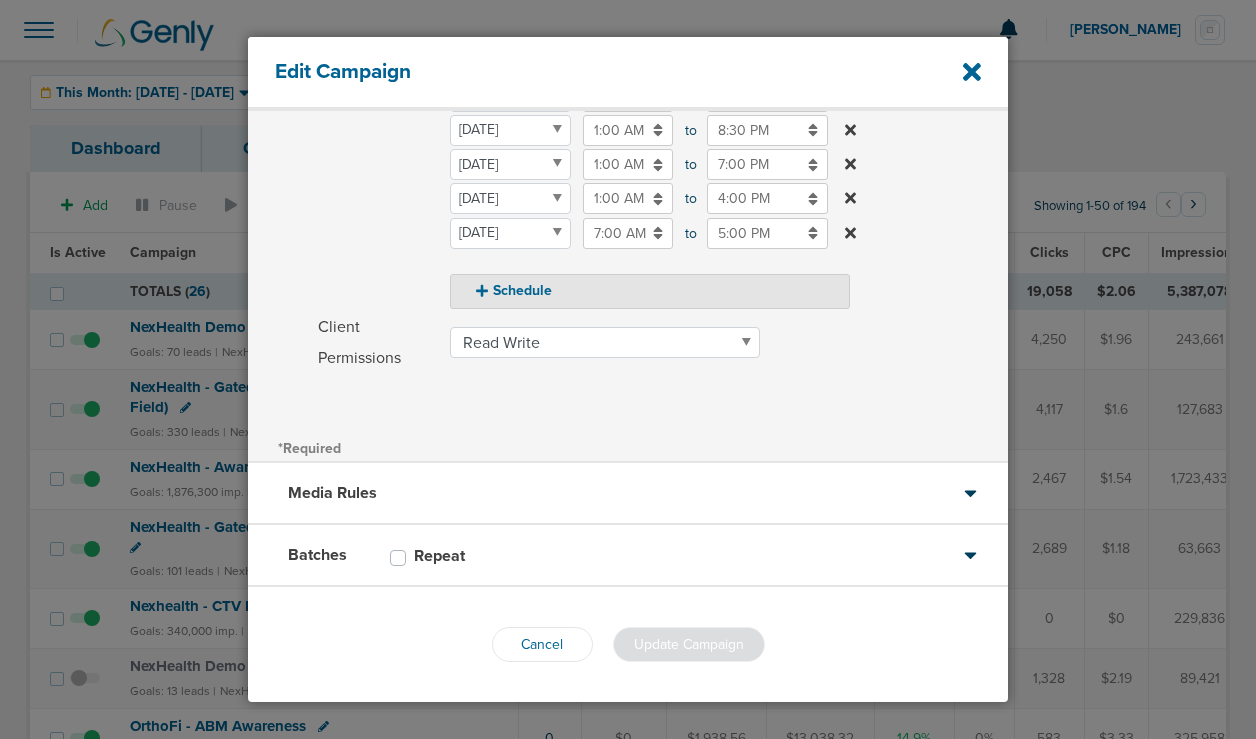 click on "Batches
Repeat" at bounding box center [628, 556] 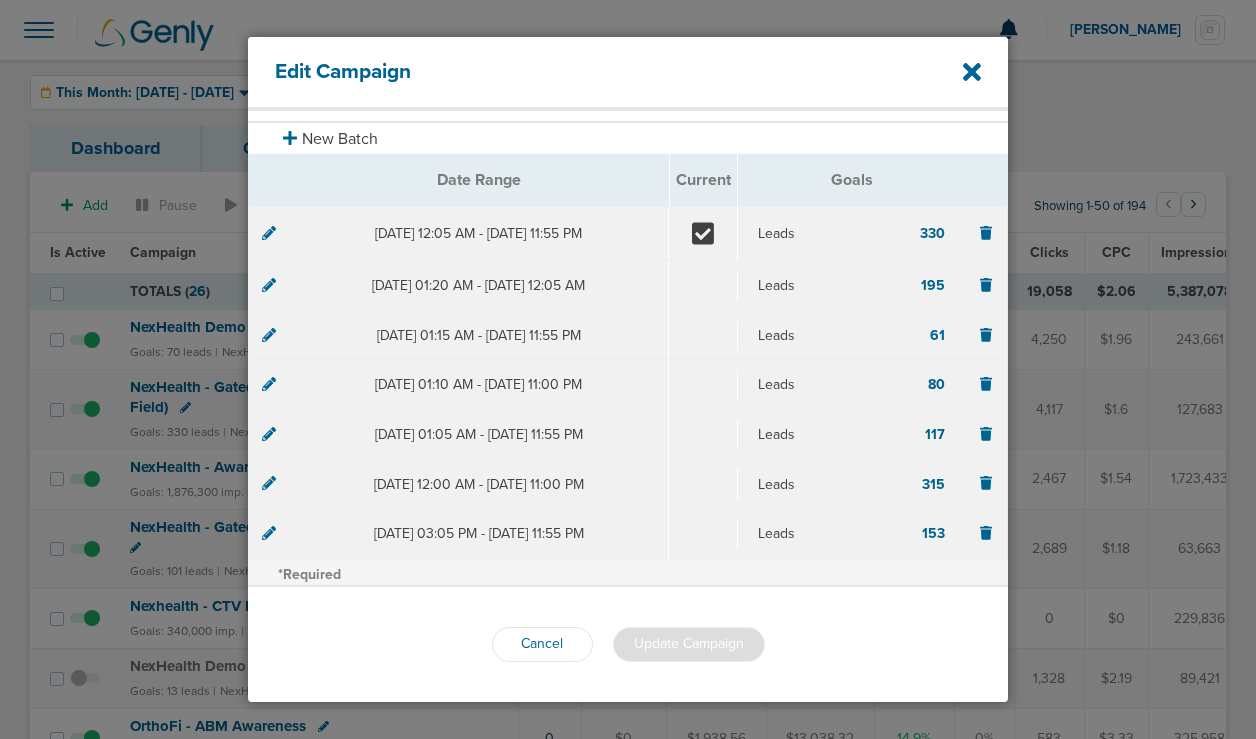 scroll, scrollTop: 206, scrollLeft: 0, axis: vertical 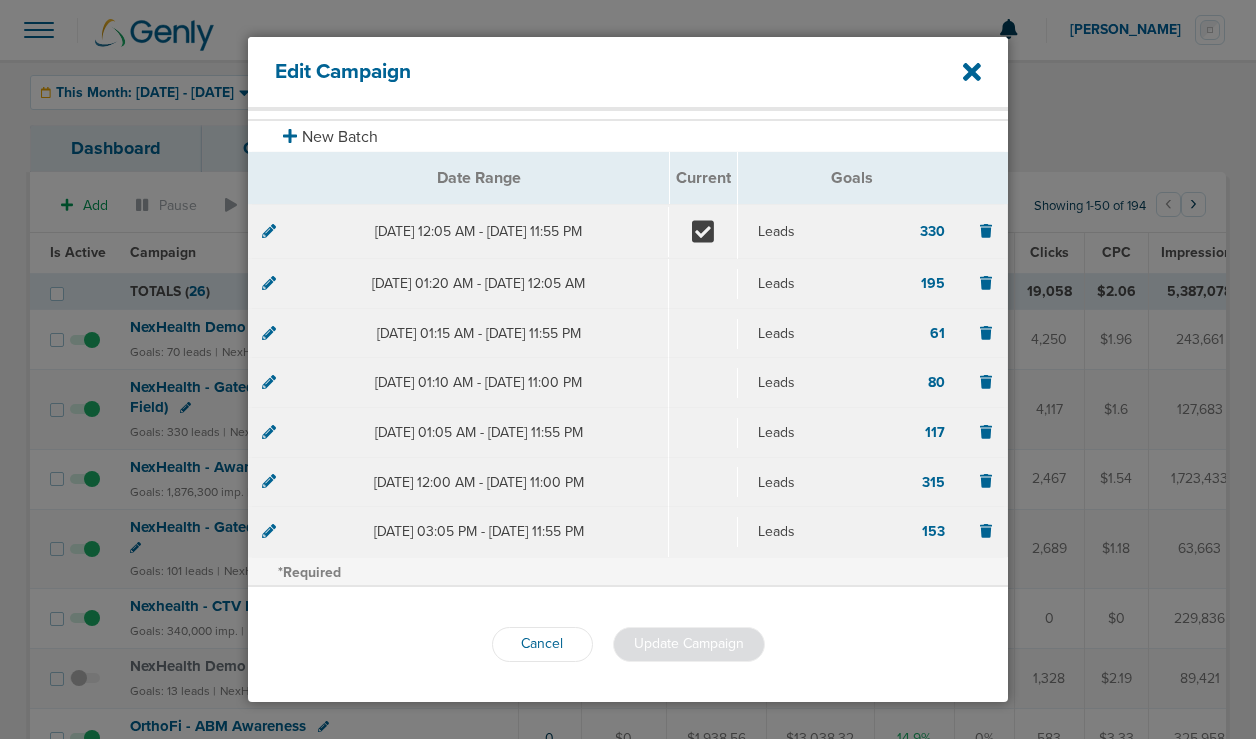 click on "[DATE] 12:05 AM - [DATE] 11:55 PM
Leads   330" at bounding box center (627, 231) 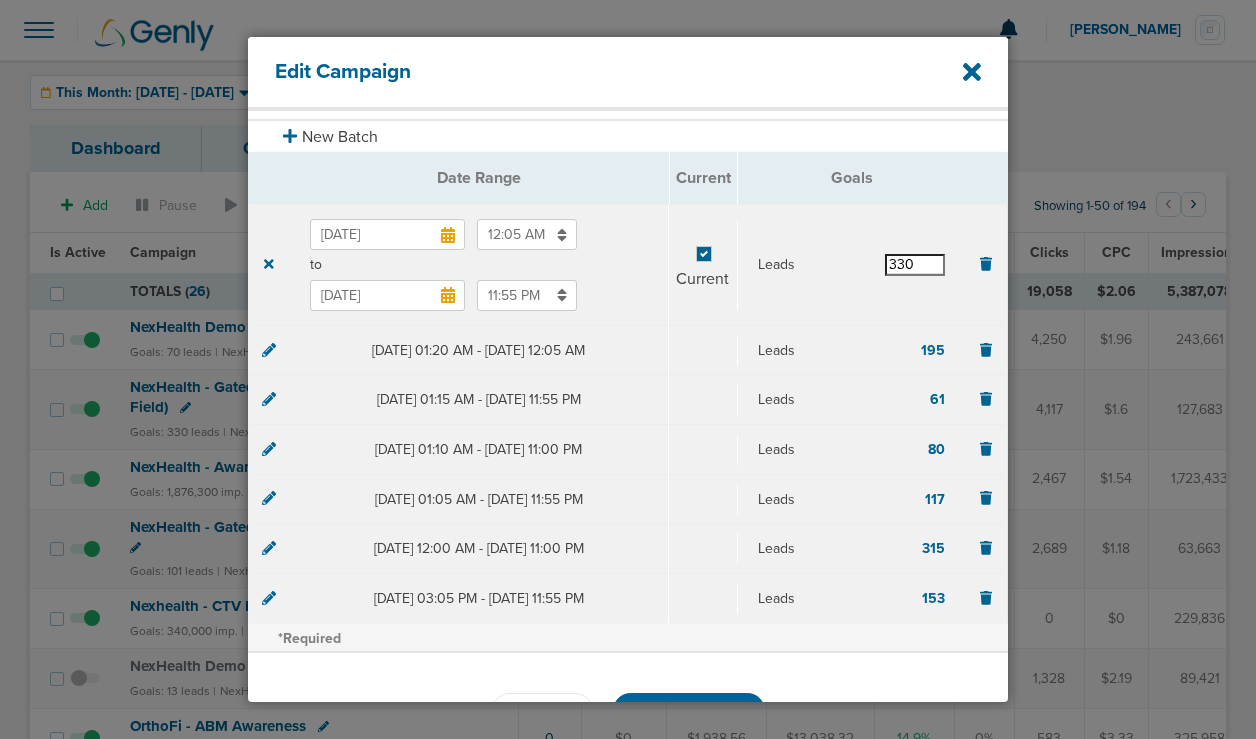 click on "330" at bounding box center [915, 265] 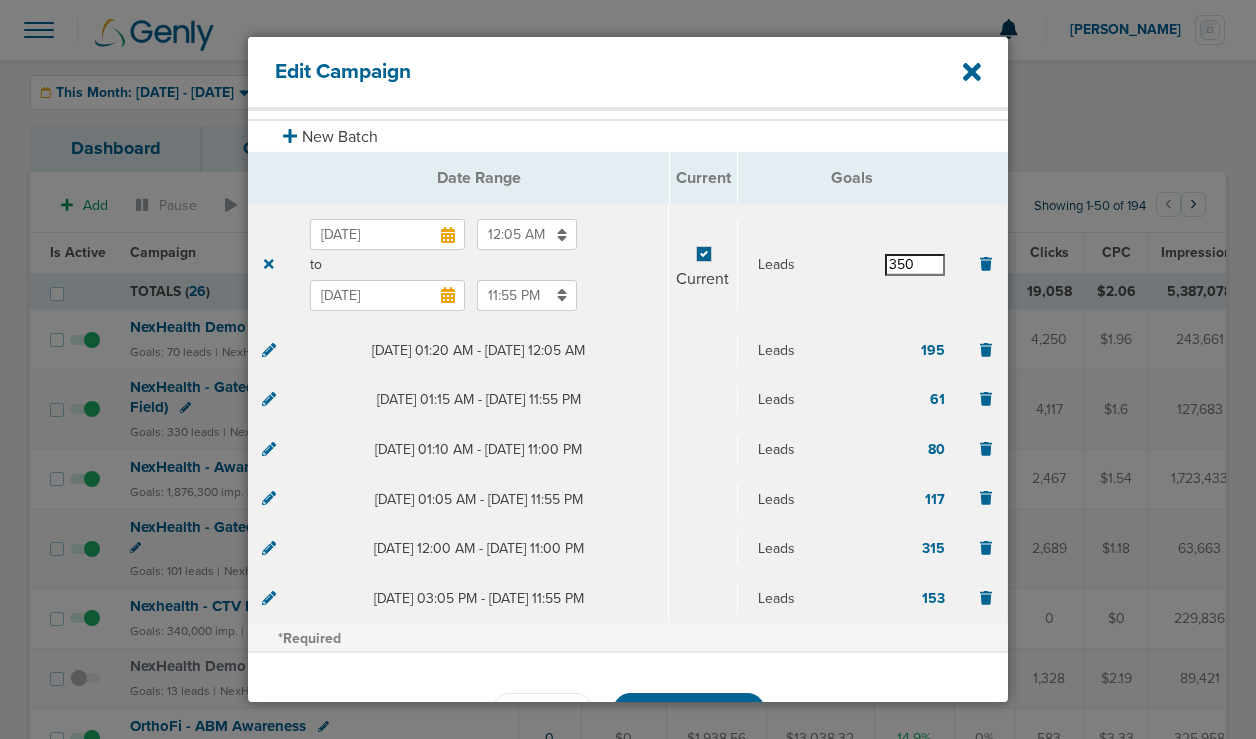 scroll, scrollTop: 0, scrollLeft: 0, axis: both 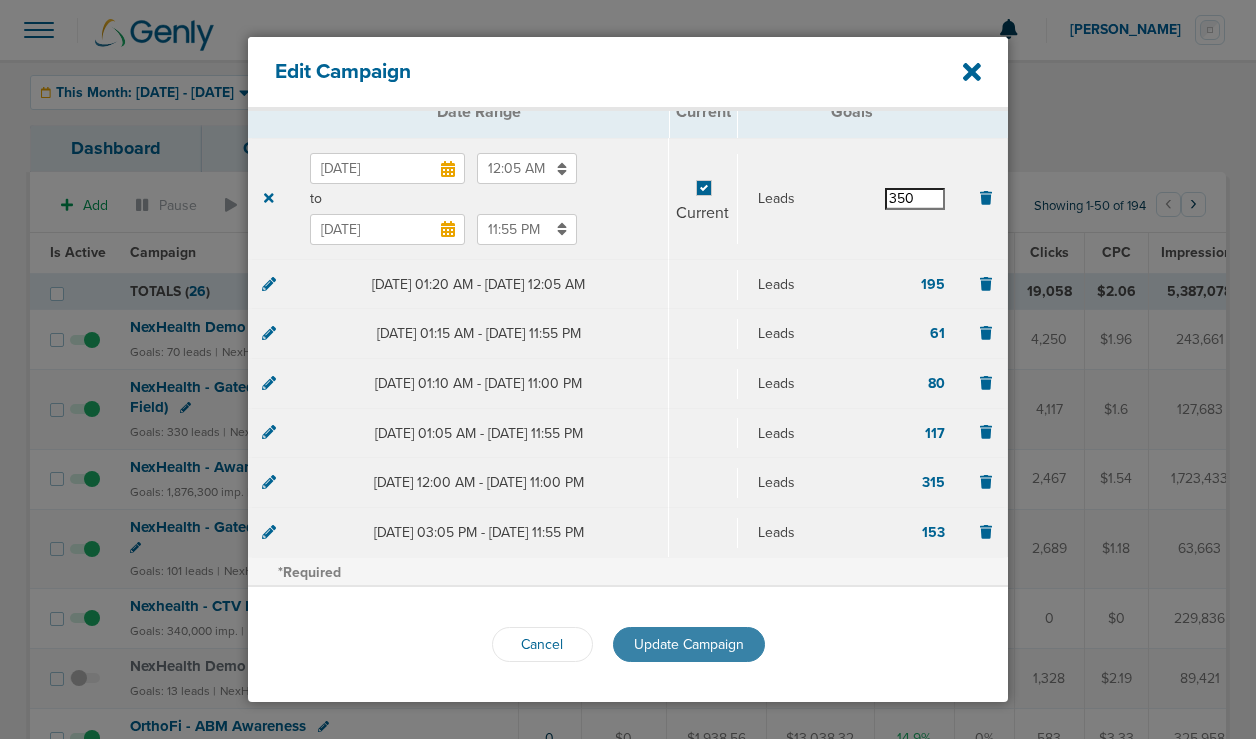 type on "350" 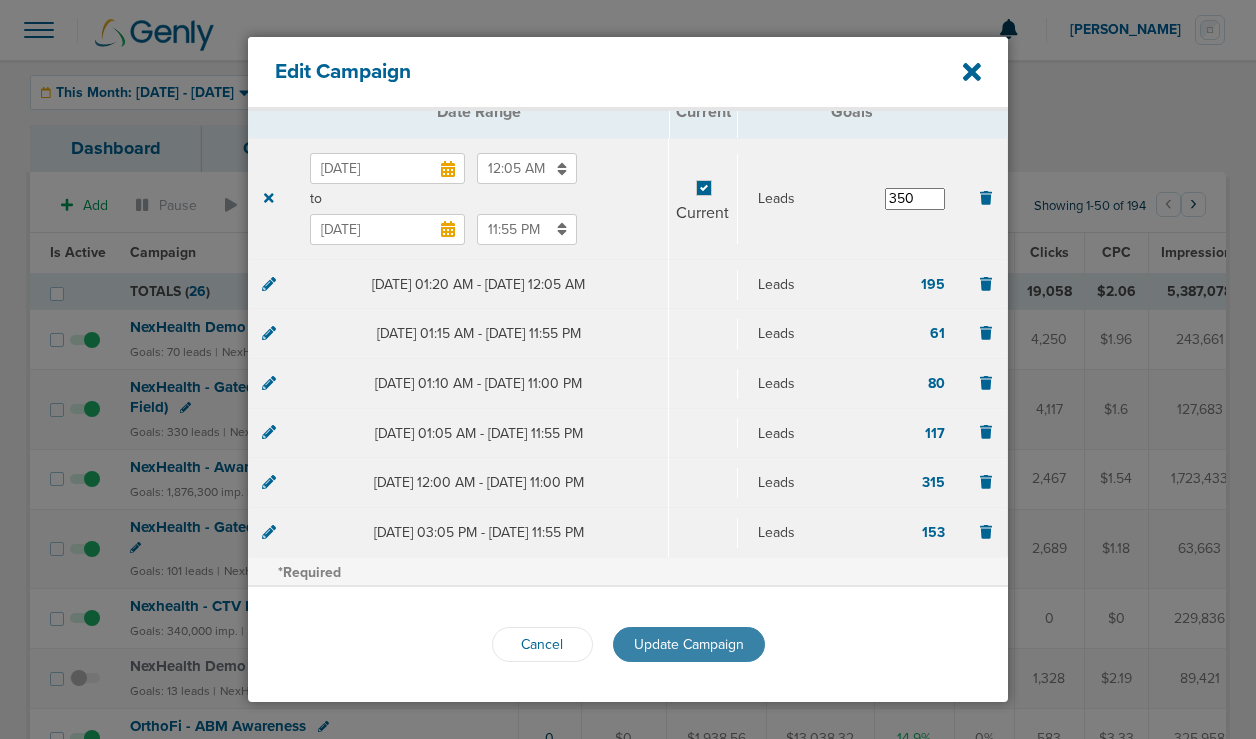 click on "Update Campaign" at bounding box center [689, 644] 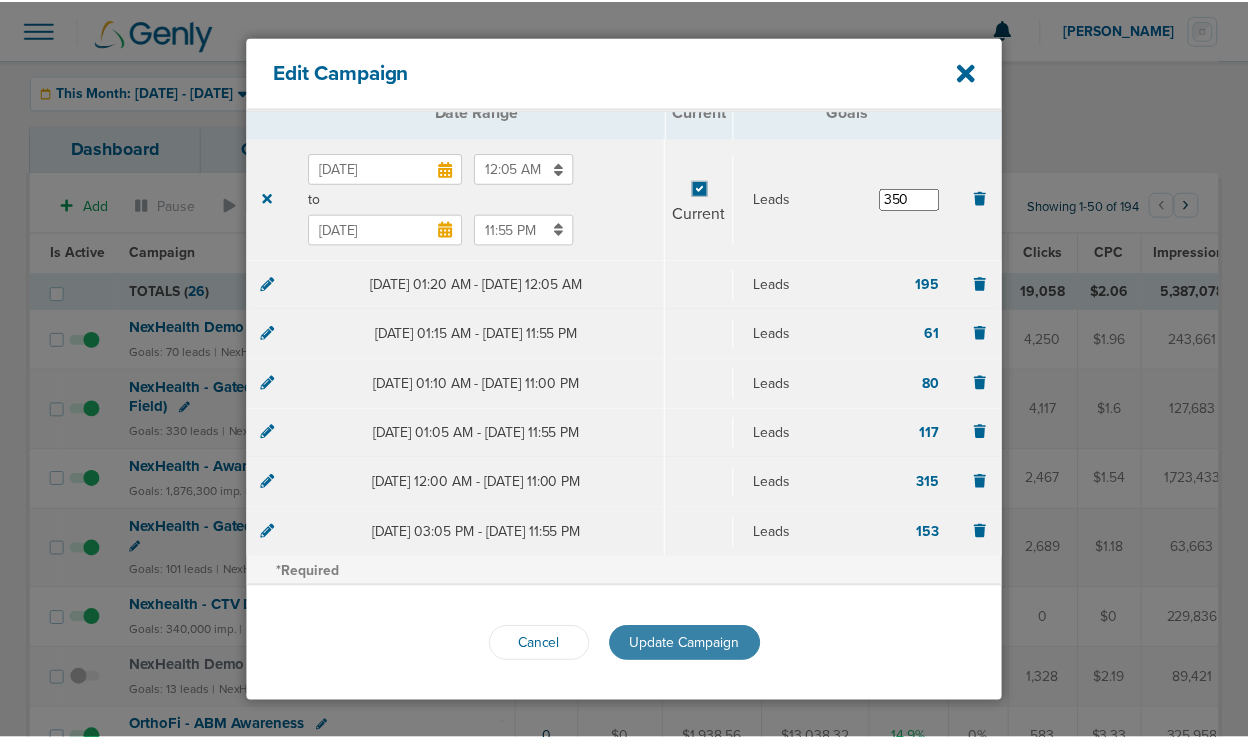 scroll, scrollTop: 206, scrollLeft: 0, axis: vertical 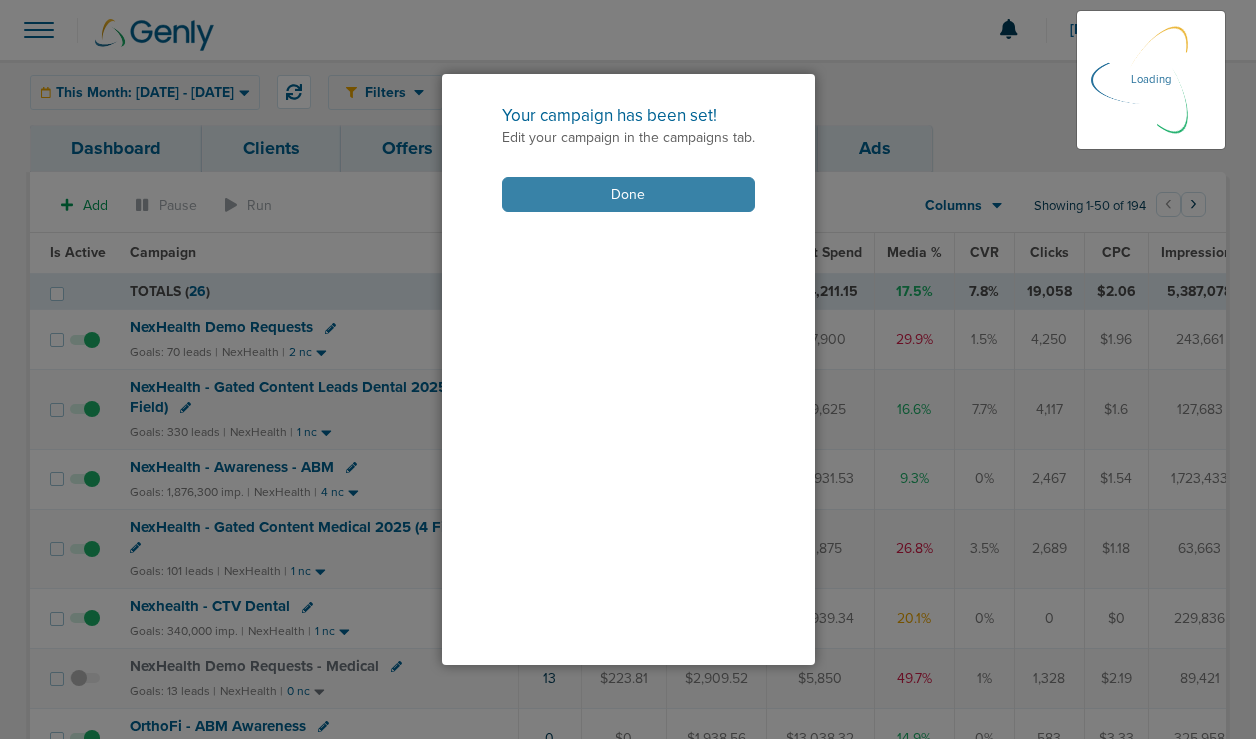 click on "Done" at bounding box center (628, 194) 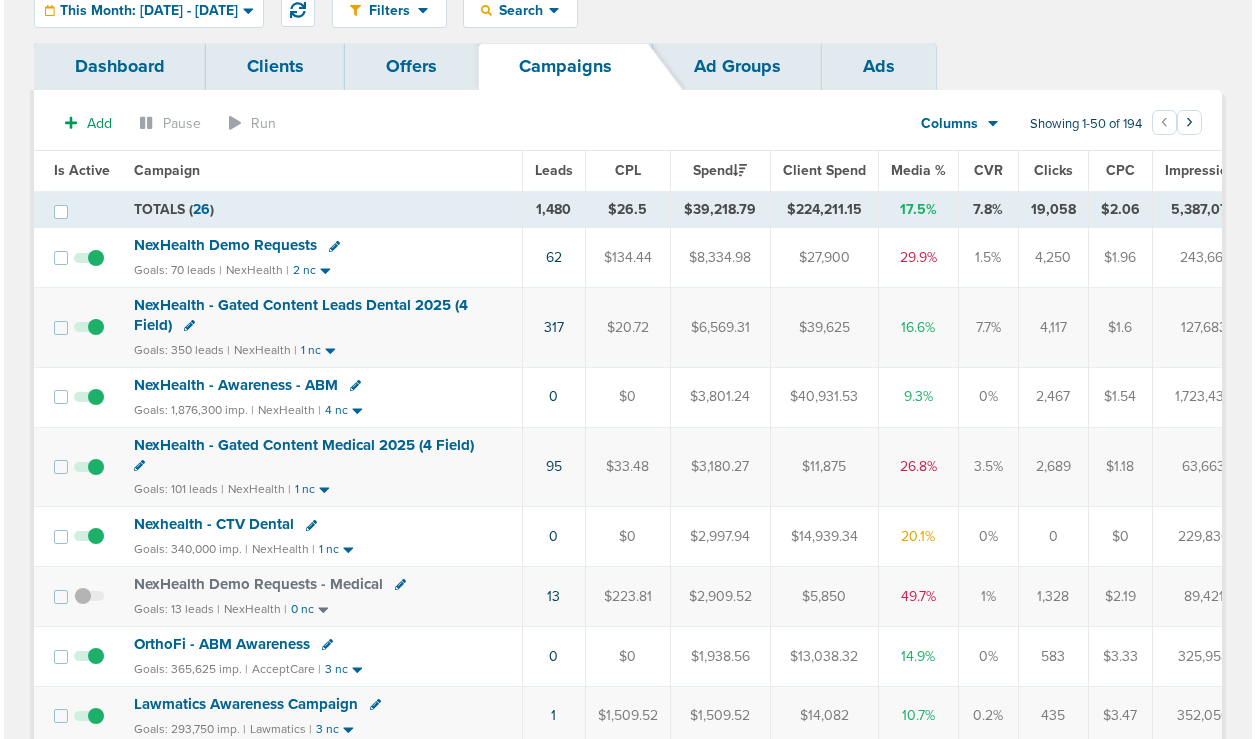 scroll, scrollTop: 84, scrollLeft: 0, axis: vertical 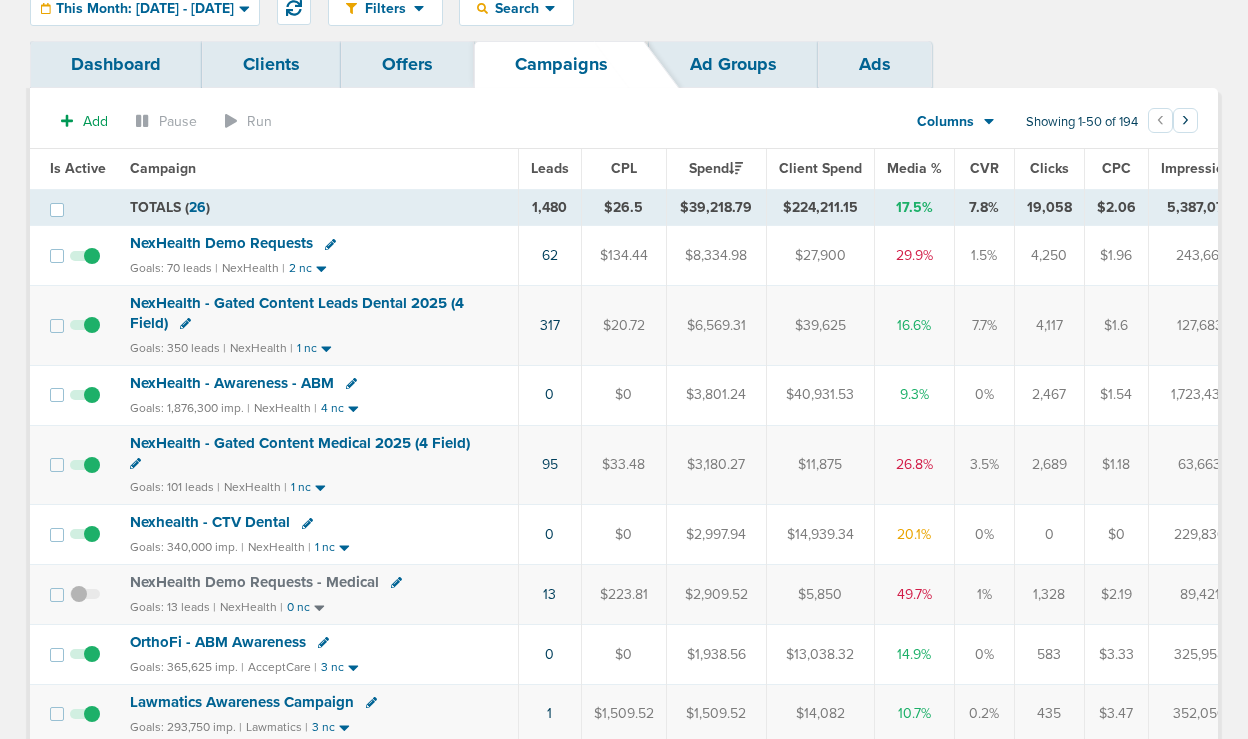 click 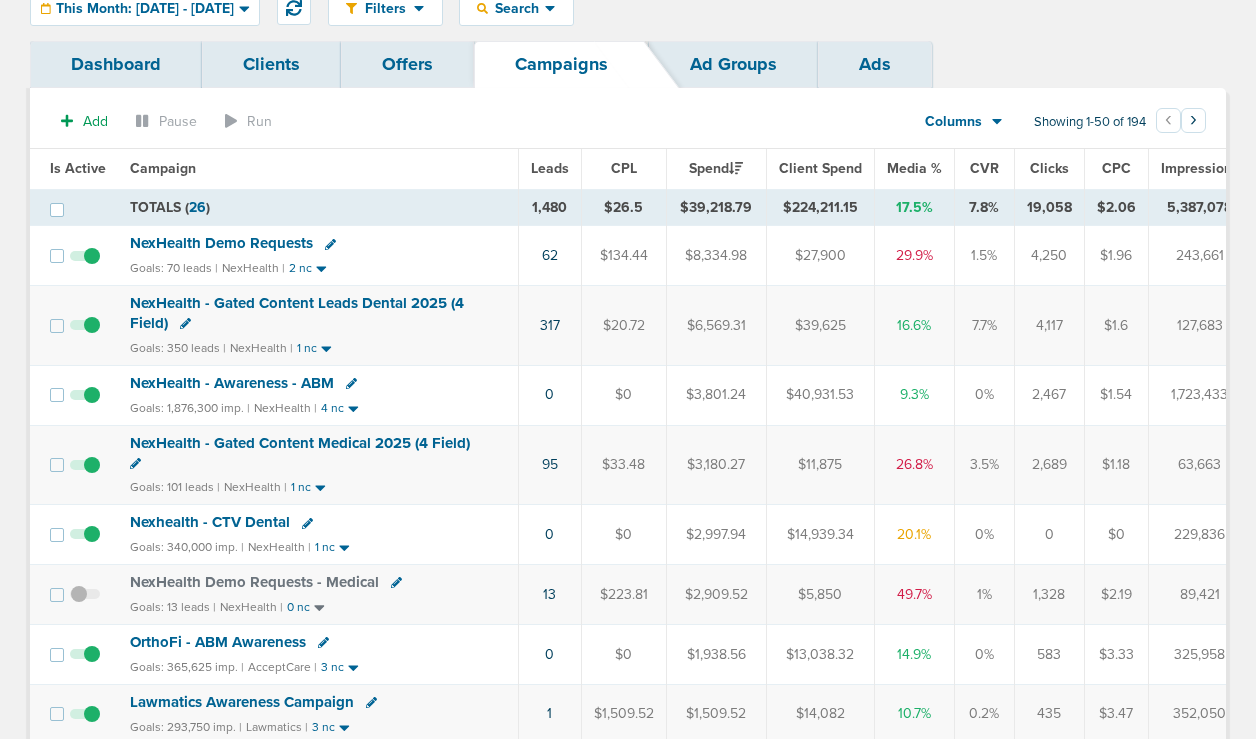 select 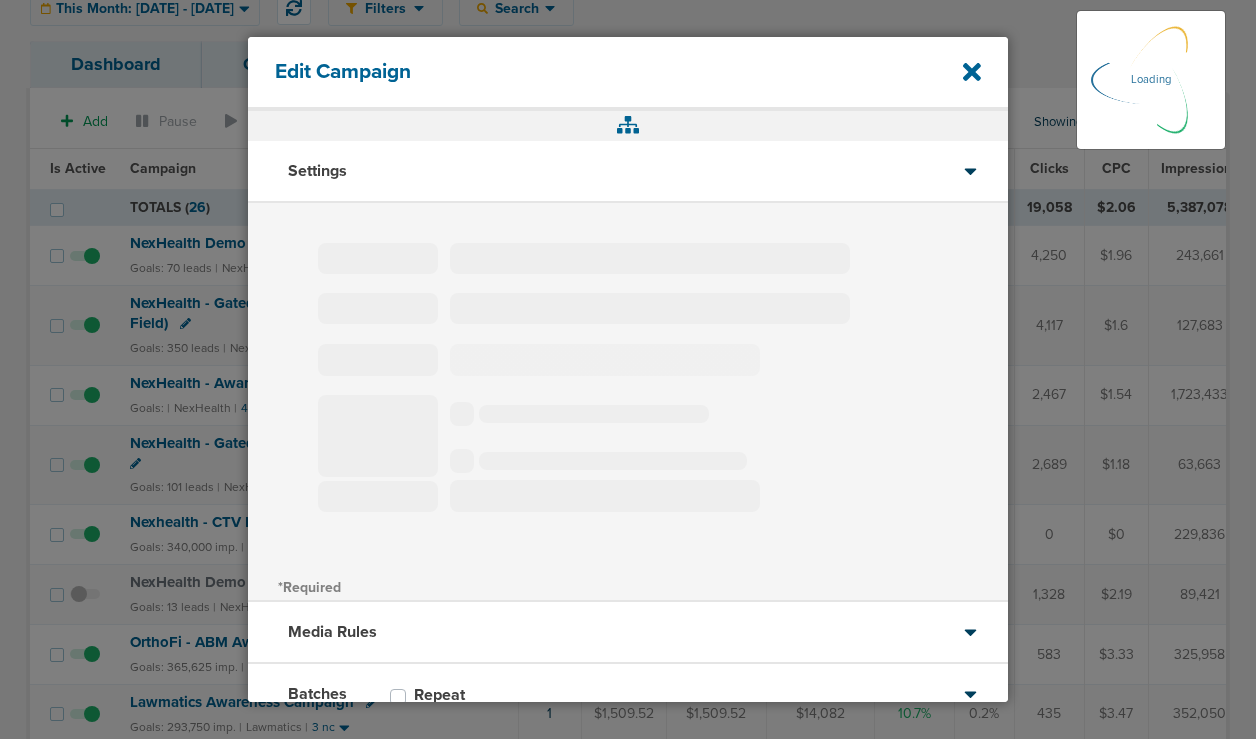 type on "NexHealth - Awareness - ABM" 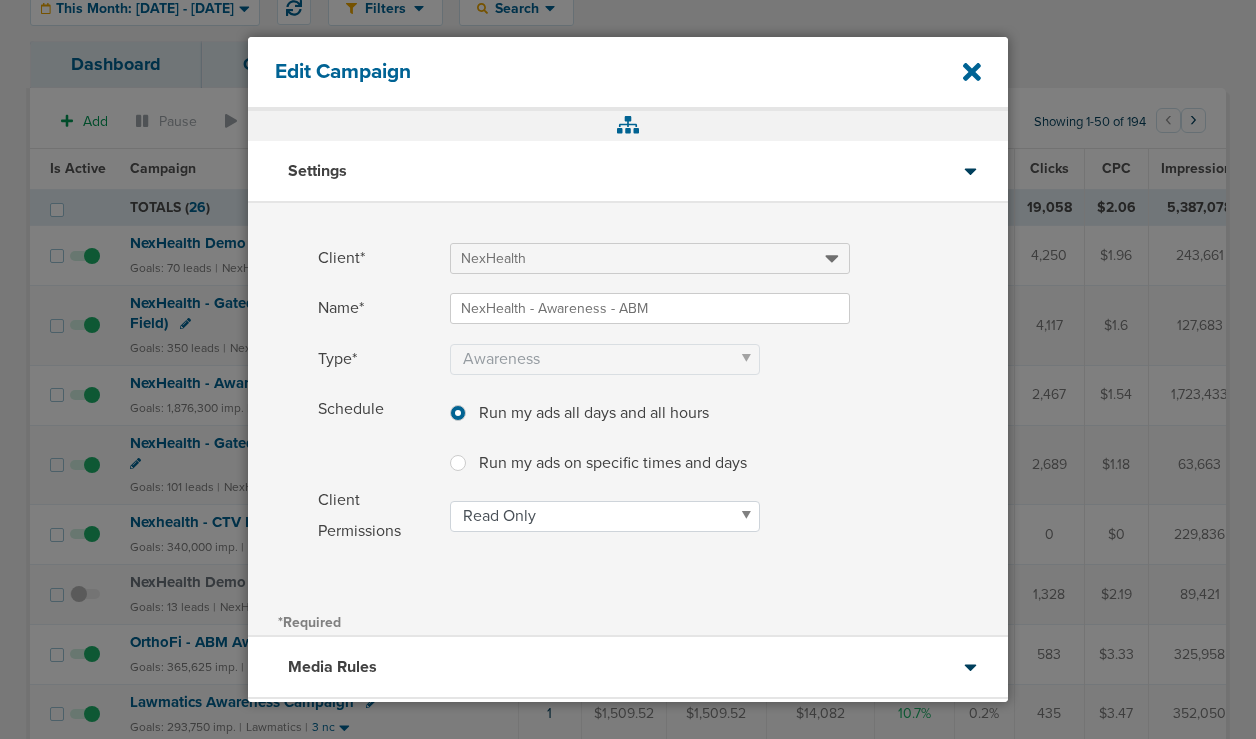 scroll, scrollTop: 173, scrollLeft: 0, axis: vertical 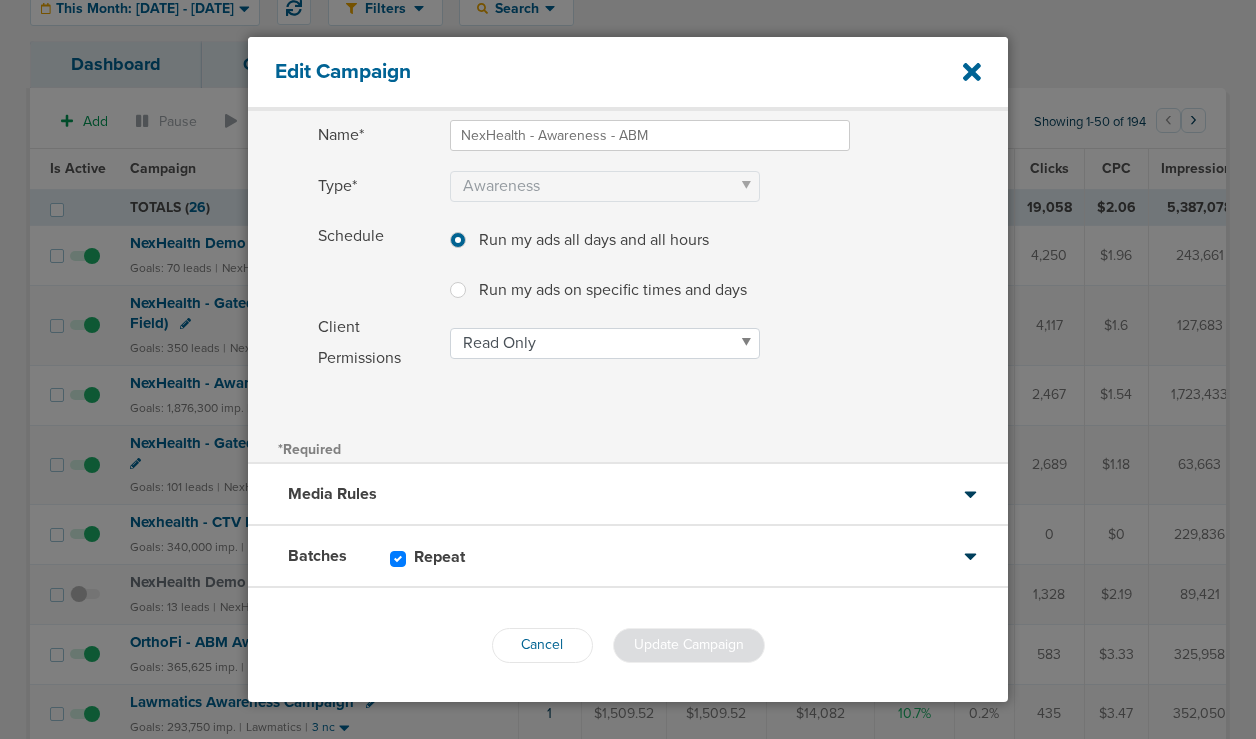 click on "Batches
Repeat" at bounding box center [628, 557] 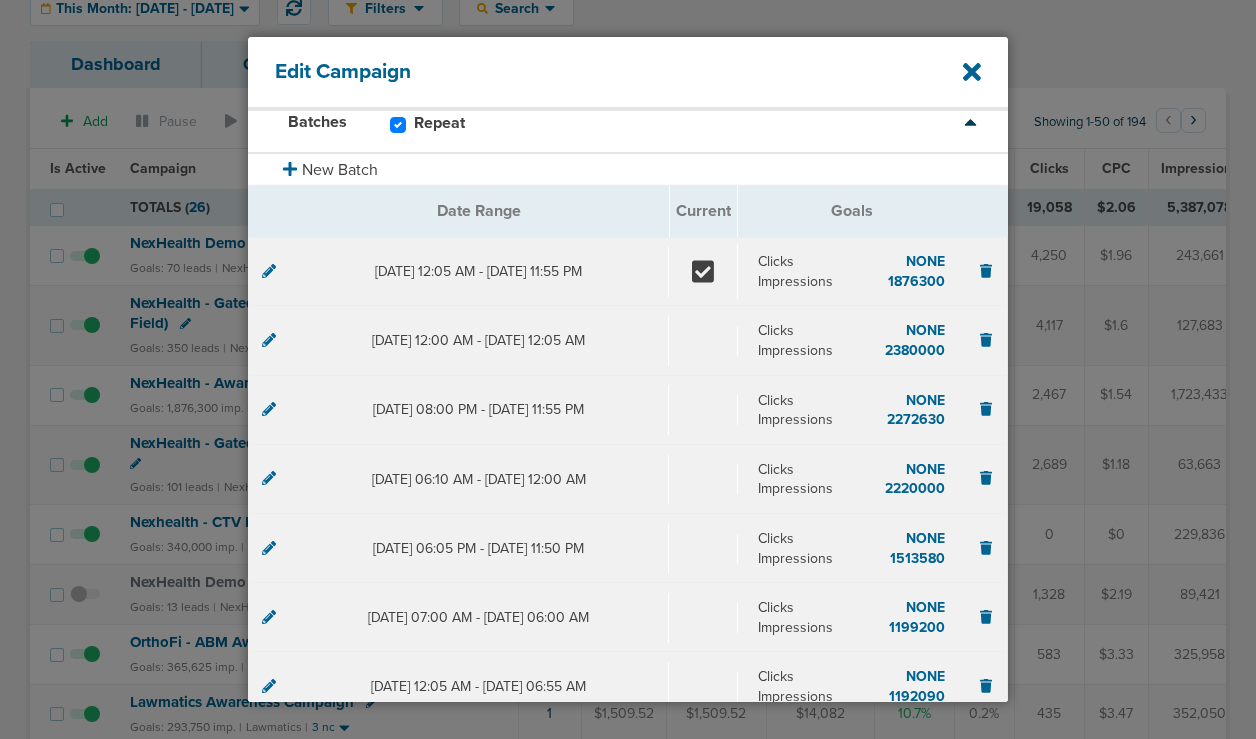 click 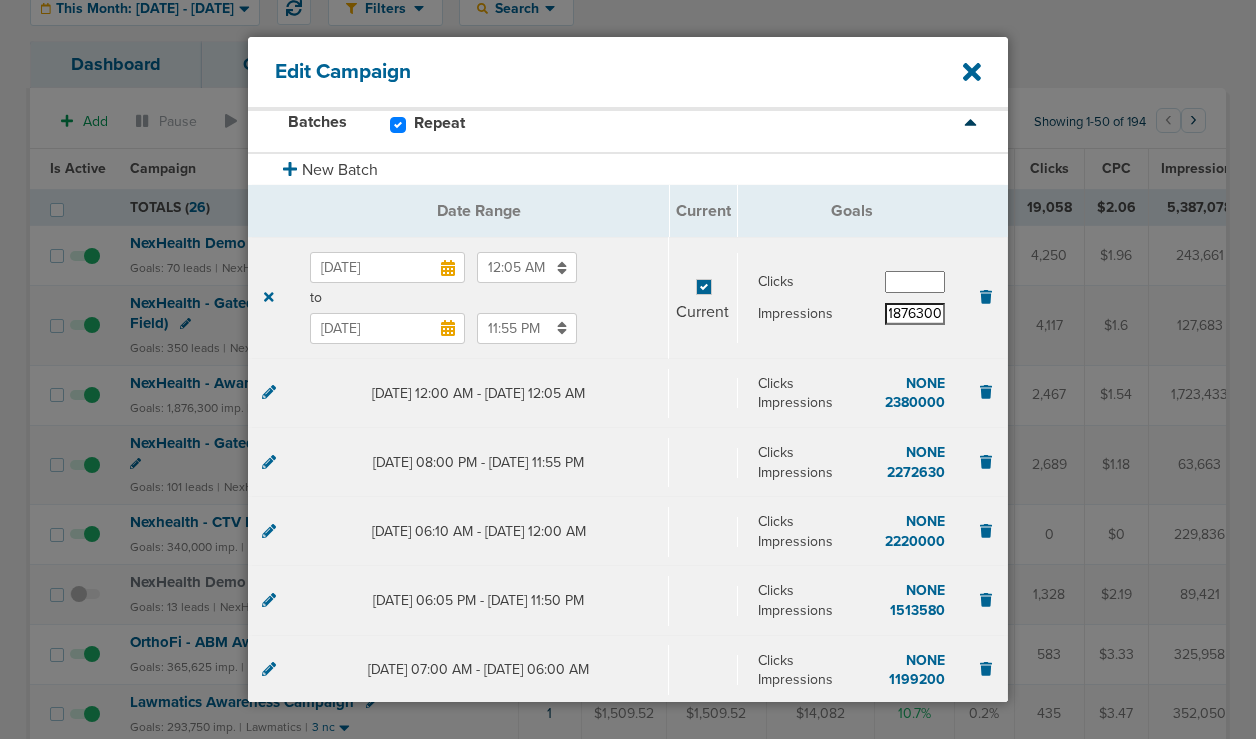 scroll, scrollTop: 0, scrollLeft: 1, axis: horizontal 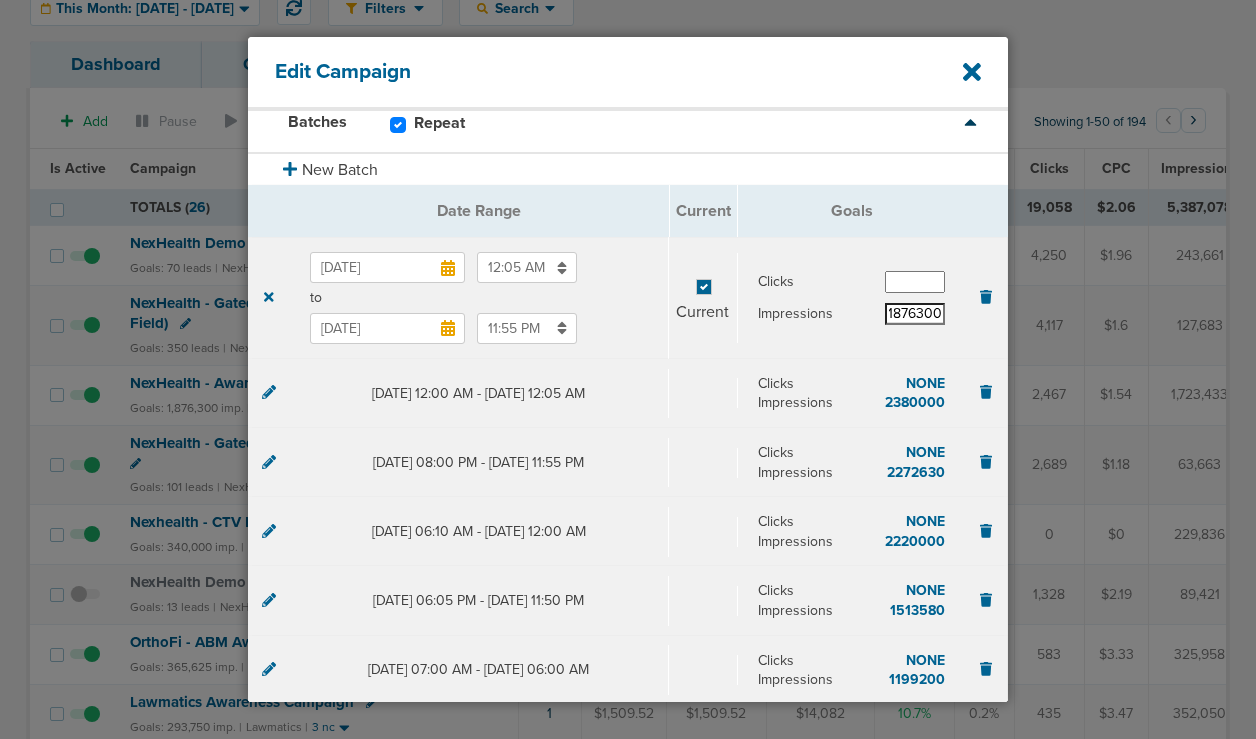drag, startPoint x: 880, startPoint y: 316, endPoint x: 1071, endPoint y: 316, distance: 191 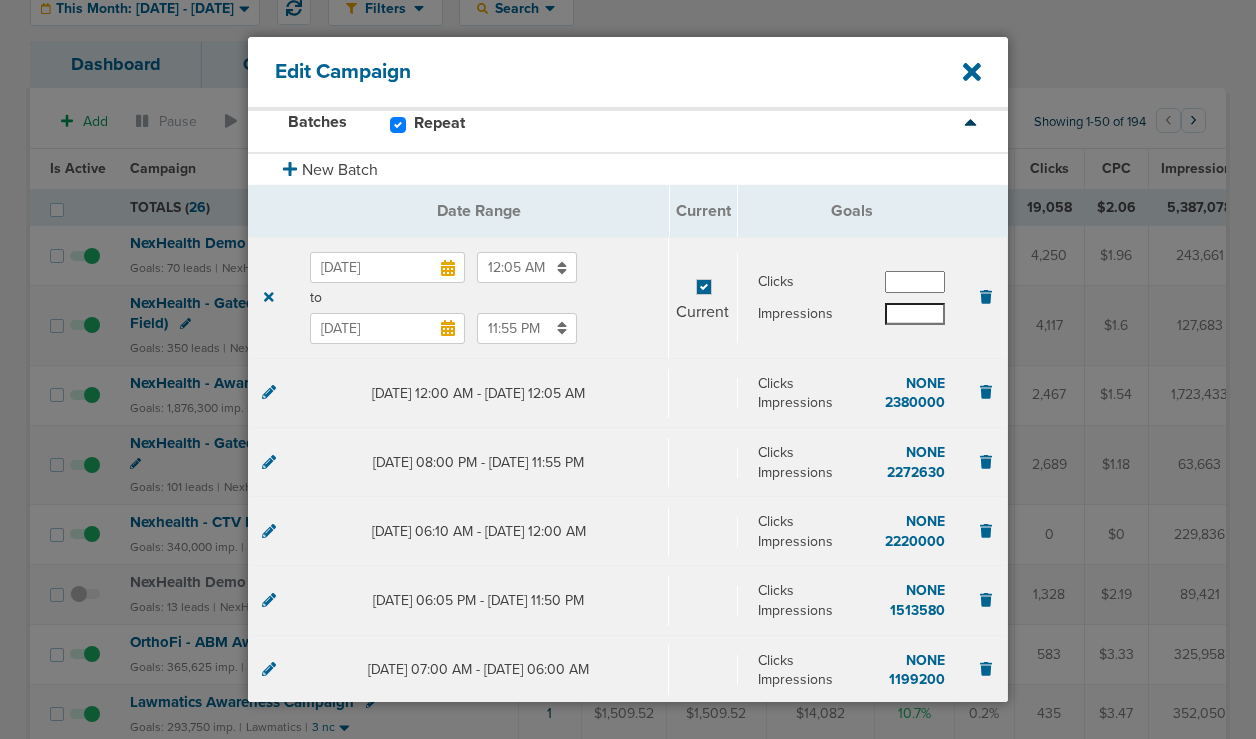 scroll, scrollTop: 0, scrollLeft: 0, axis: both 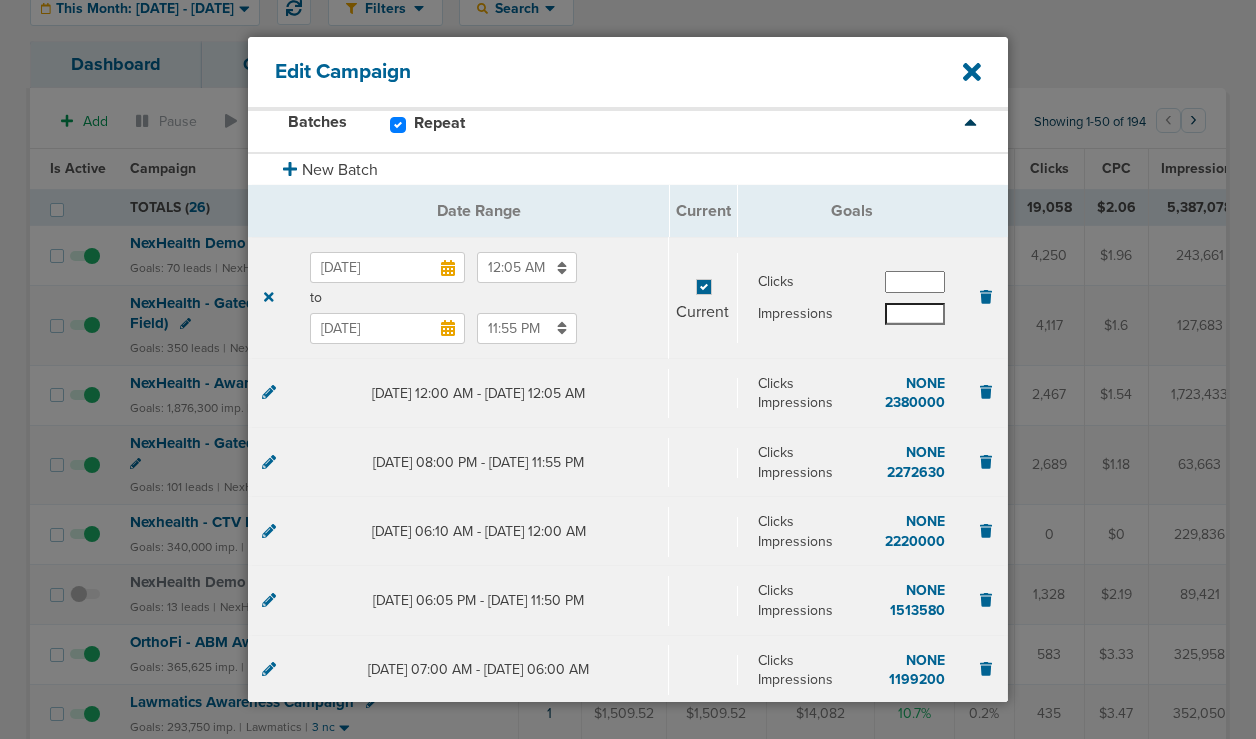 paste on "1,917,000" 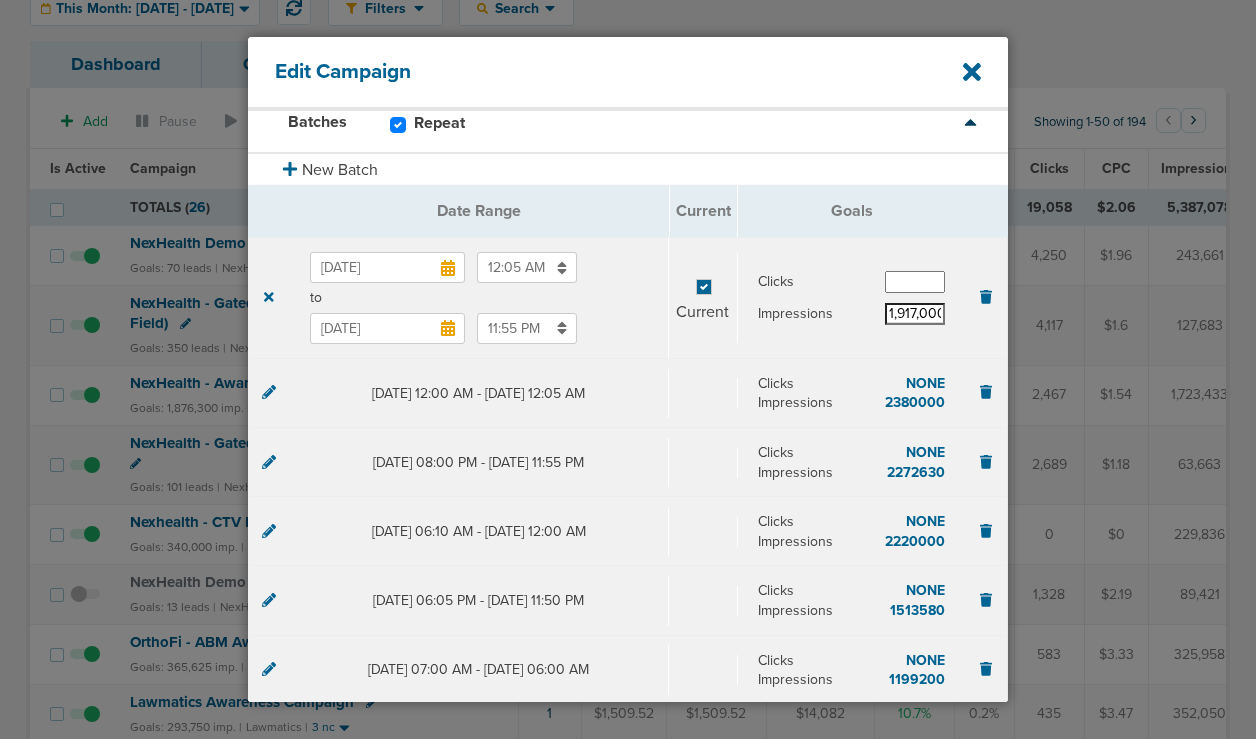 scroll, scrollTop: 0, scrollLeft: 4, axis: horizontal 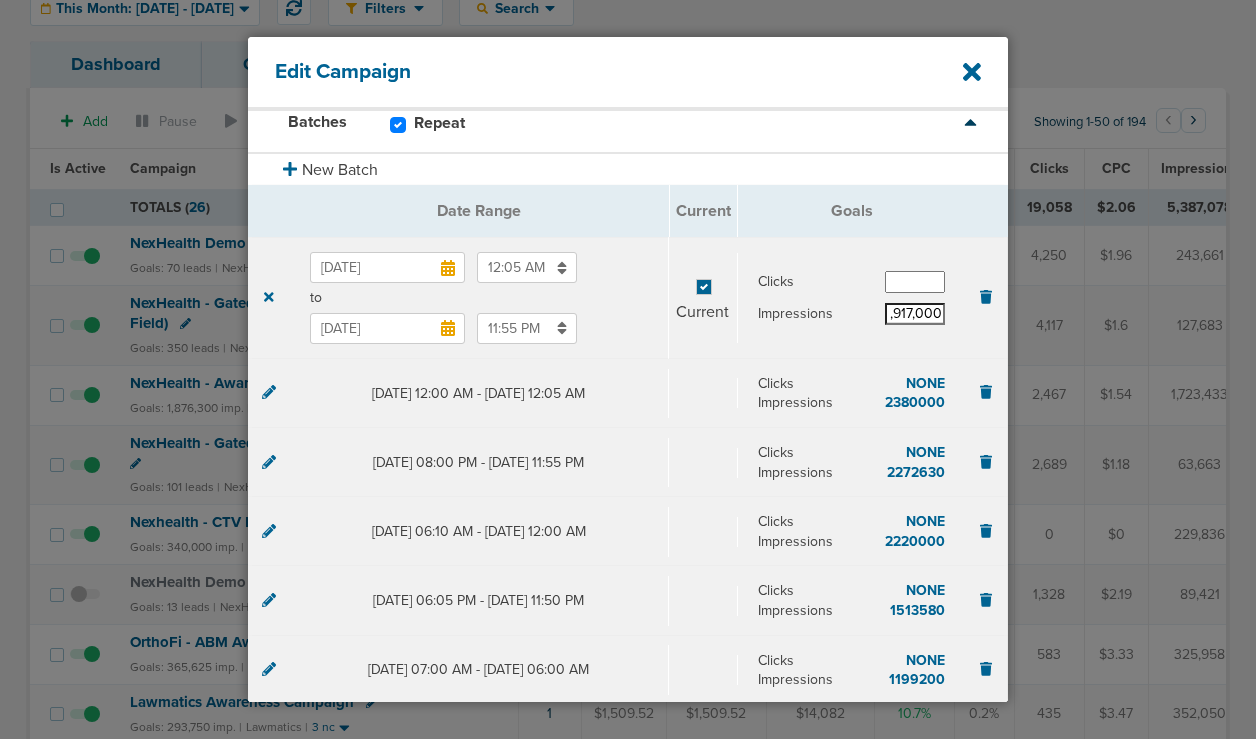 click on "1,917,000" at bounding box center [915, 314] 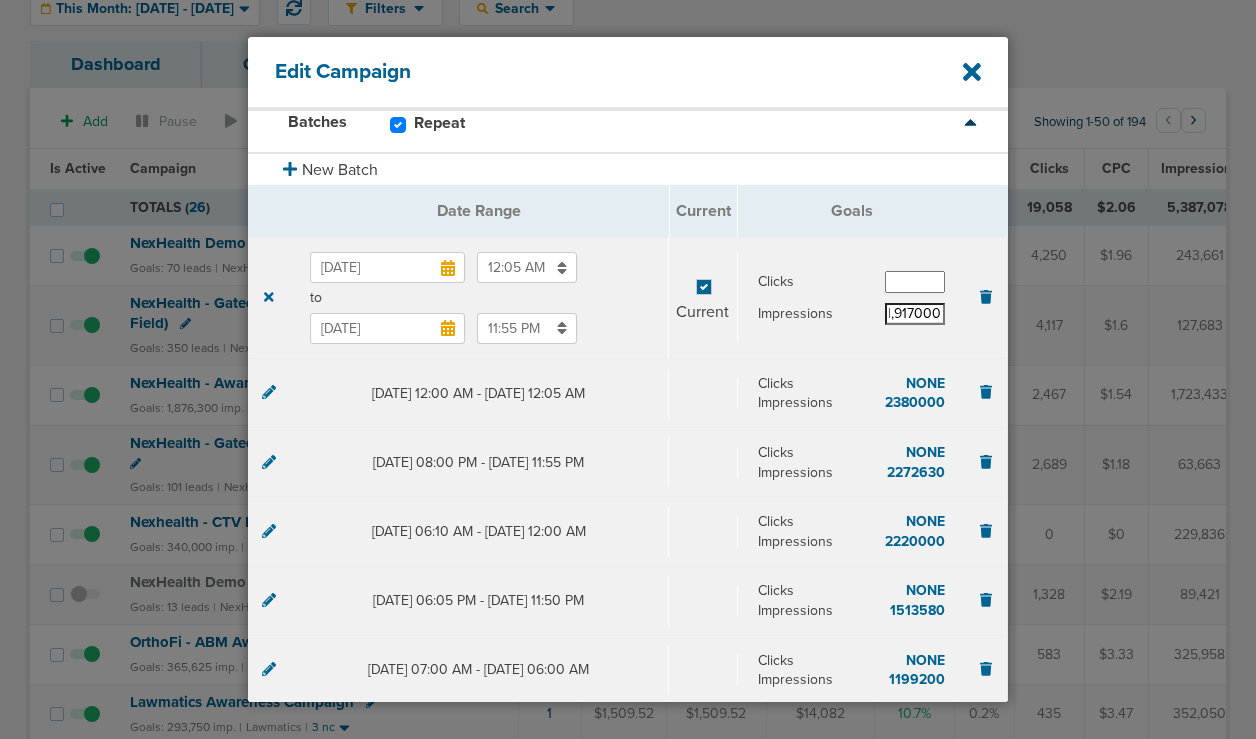 scroll, scrollTop: 0, scrollLeft: 2, axis: horizontal 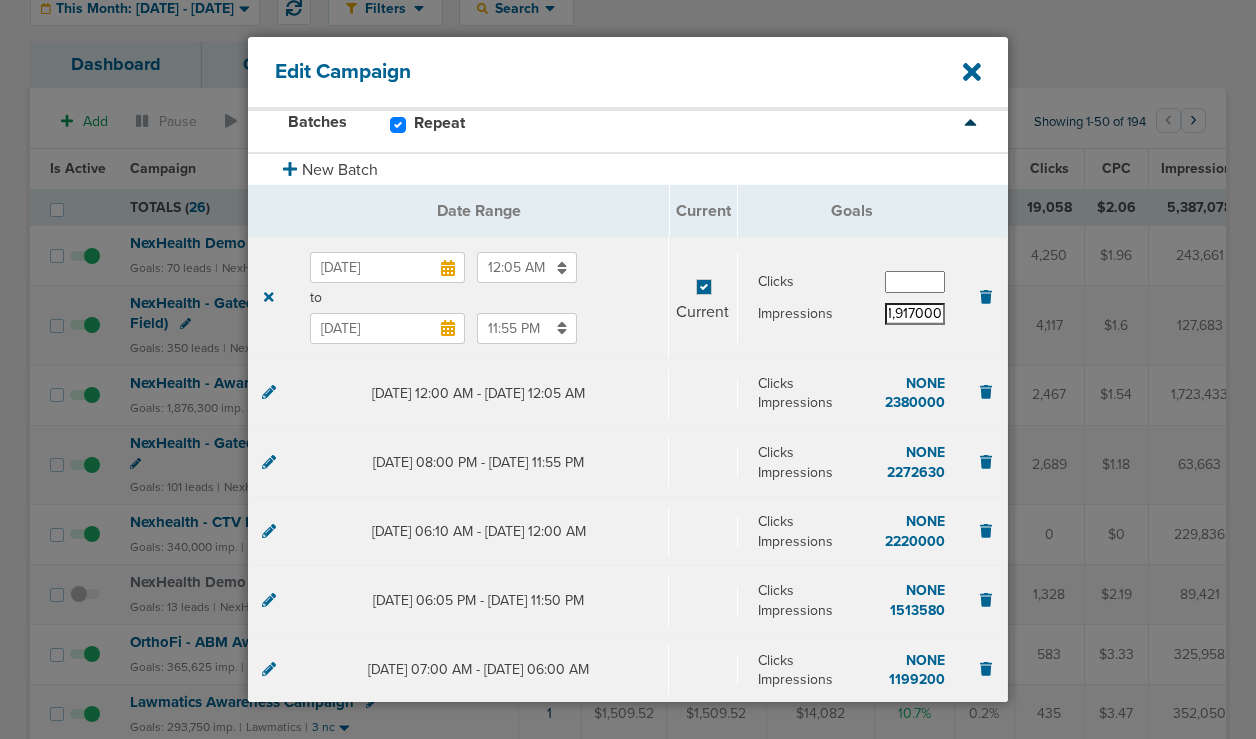 click on "1,917000" at bounding box center (915, 314) 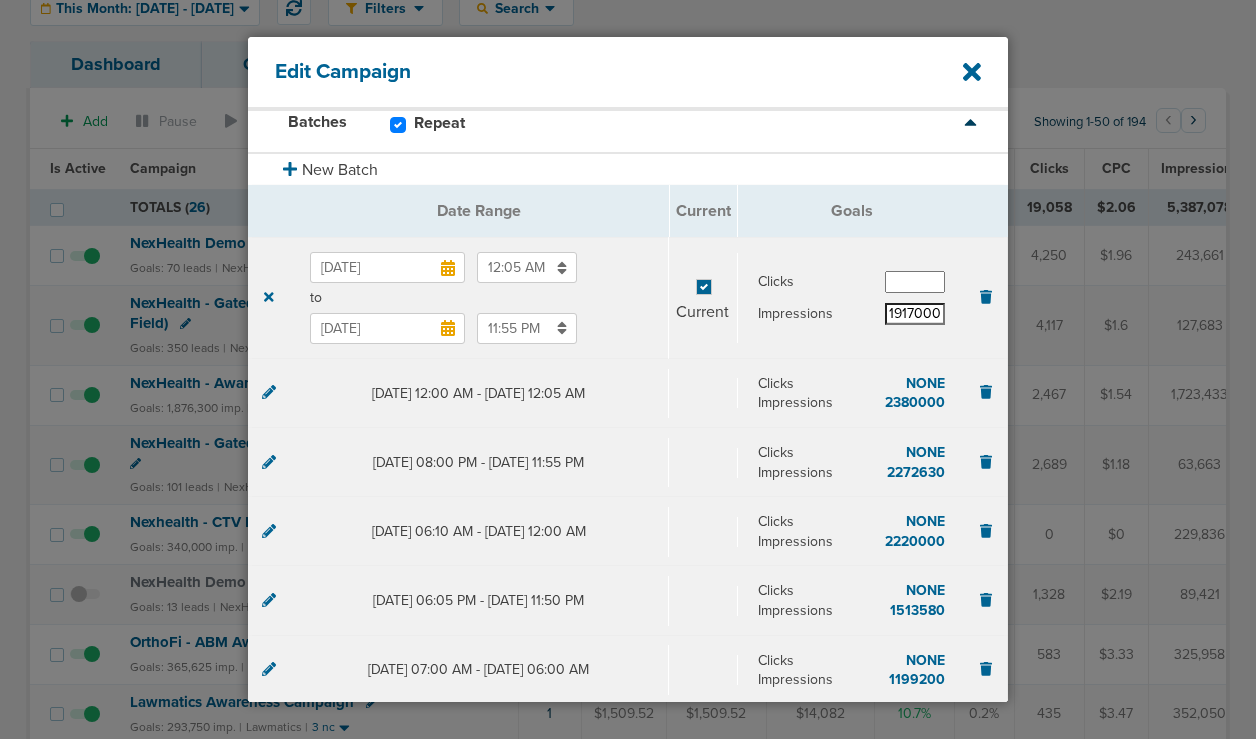 scroll, scrollTop: 0, scrollLeft: 0, axis: both 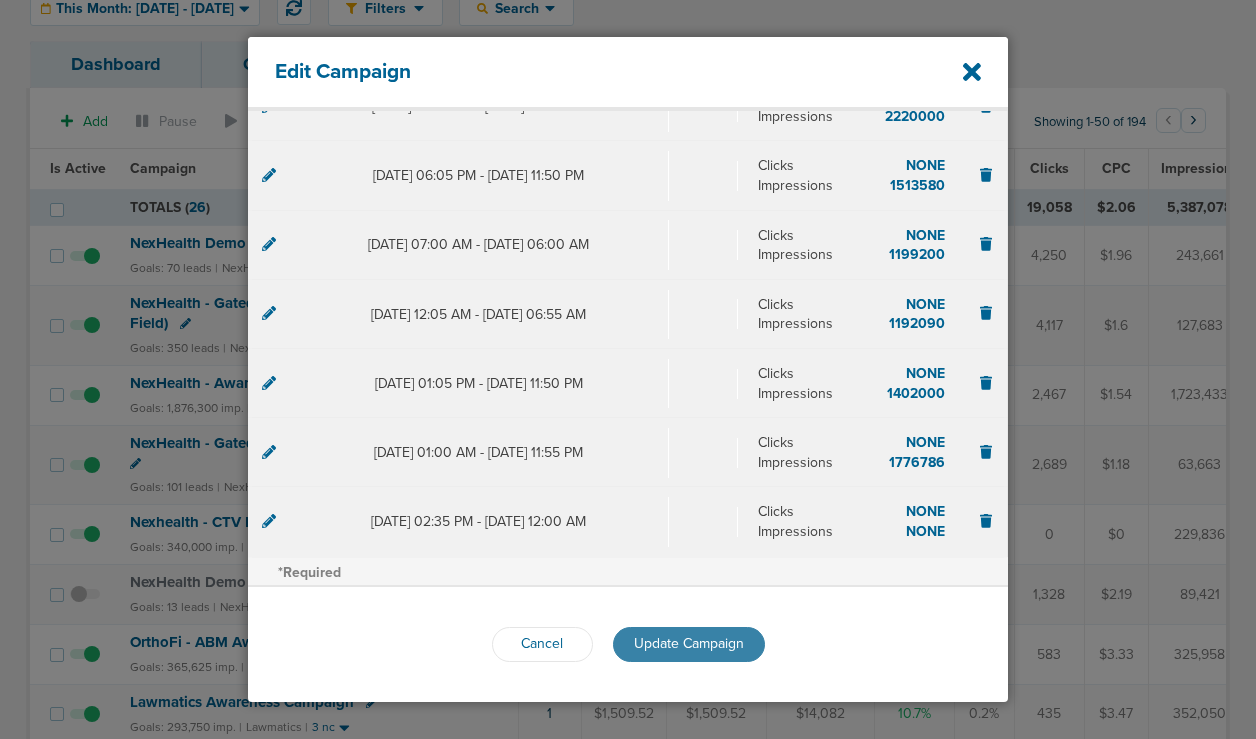 type on "1917000" 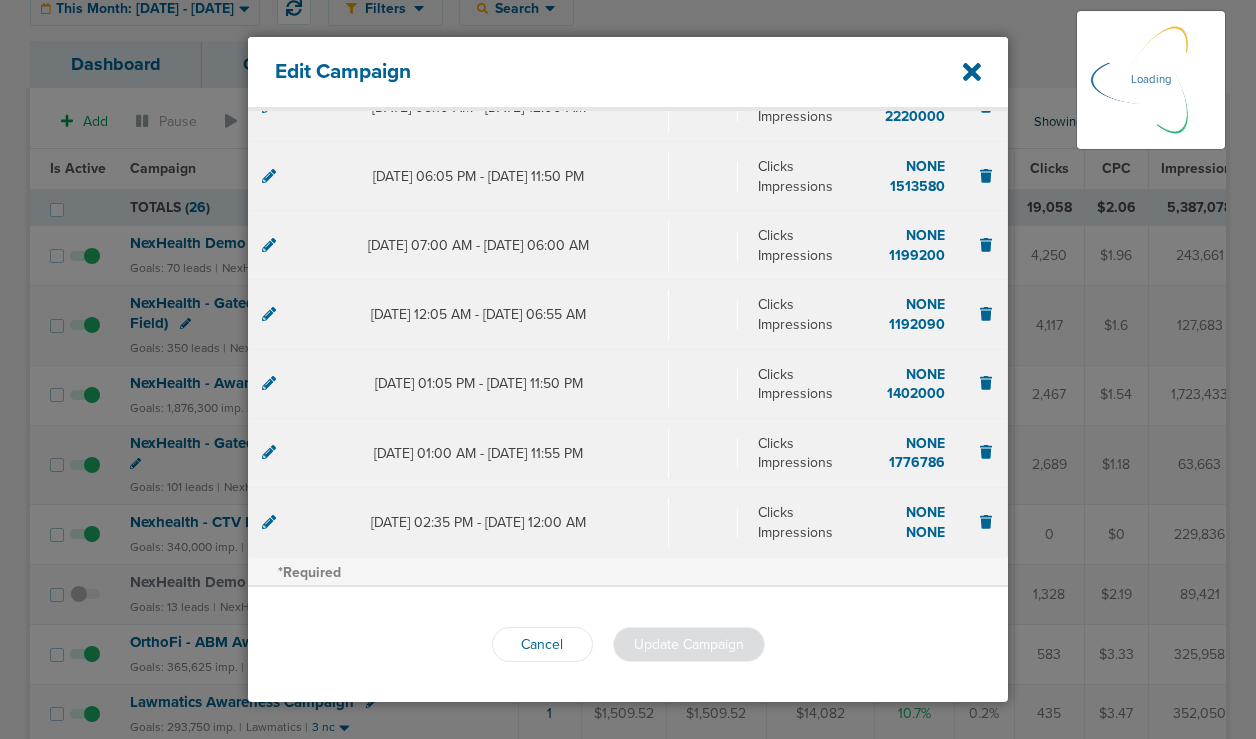 scroll, scrollTop: 545, scrollLeft: 0, axis: vertical 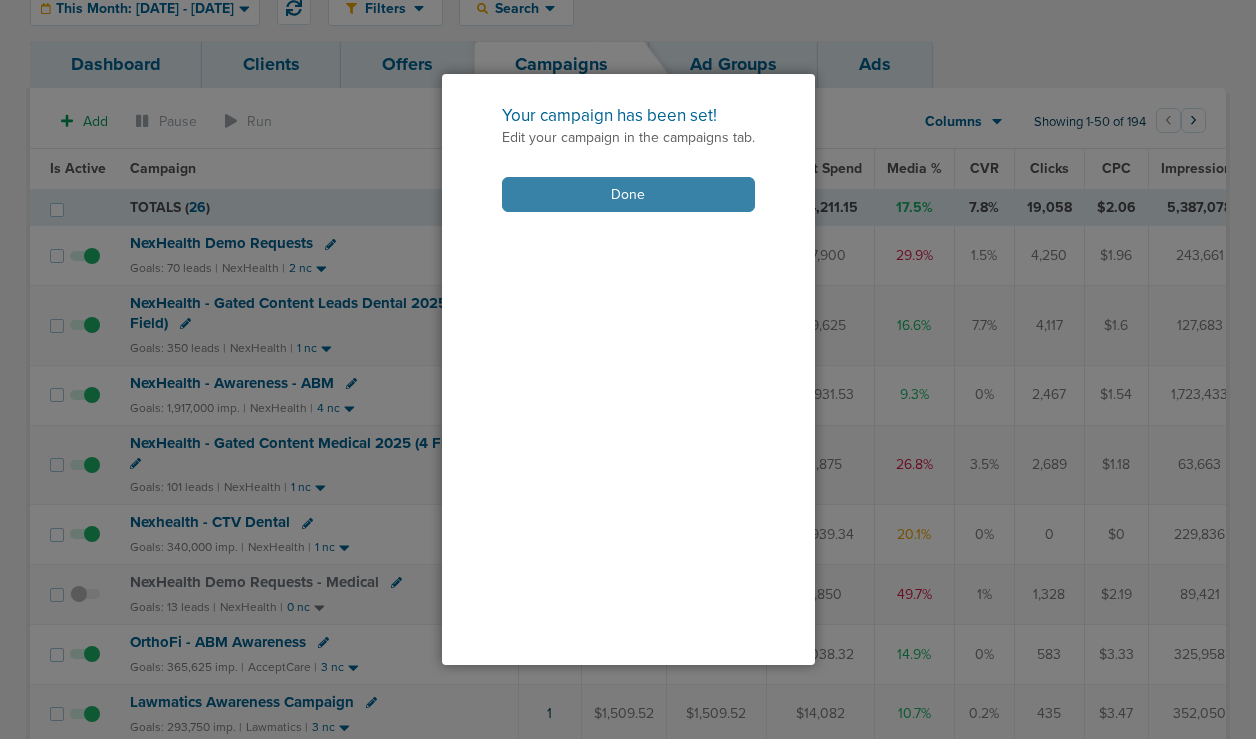 click on "Done" at bounding box center [628, 194] 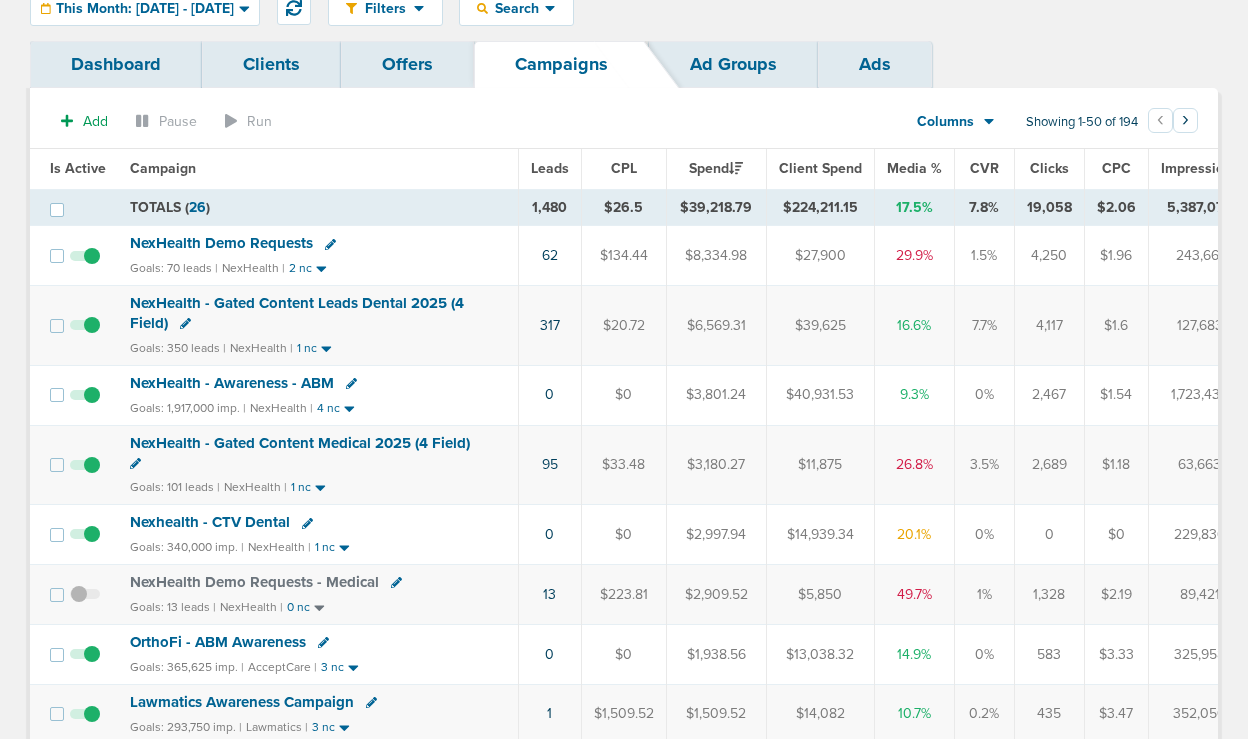 click 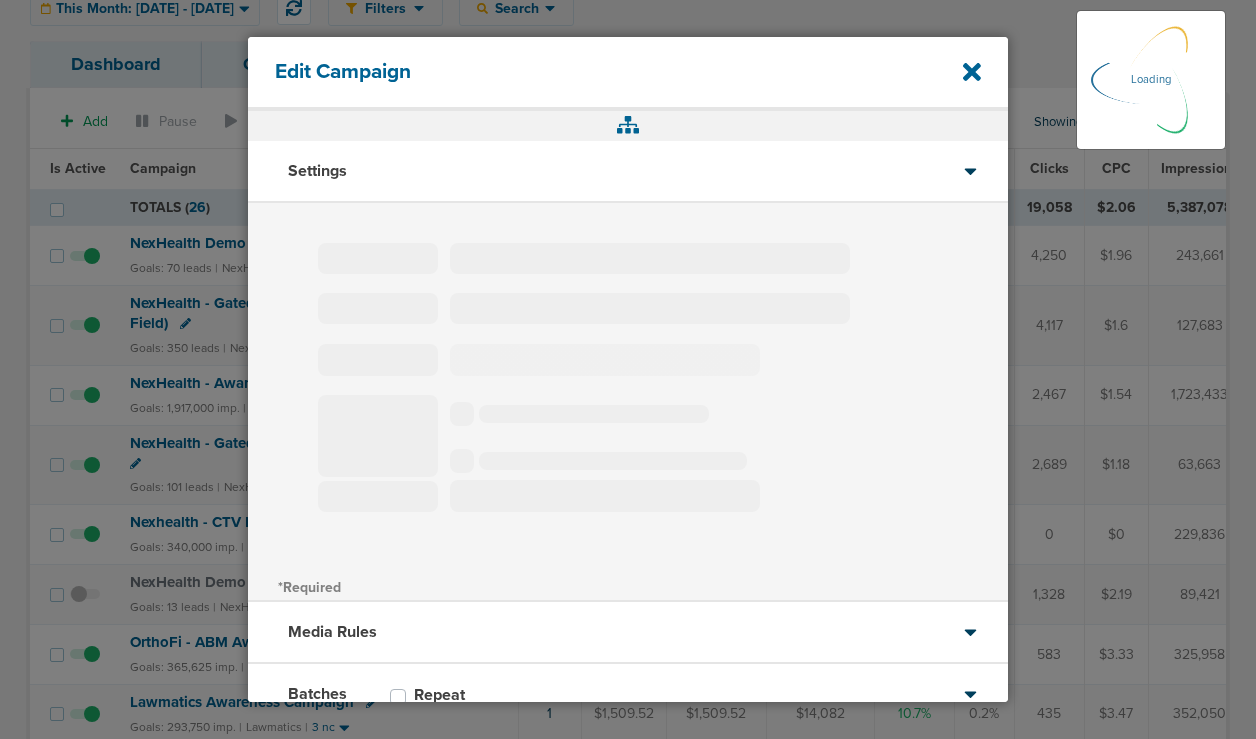 type on "NexHealth - Gated Content Medical 2025 (4 Field)" 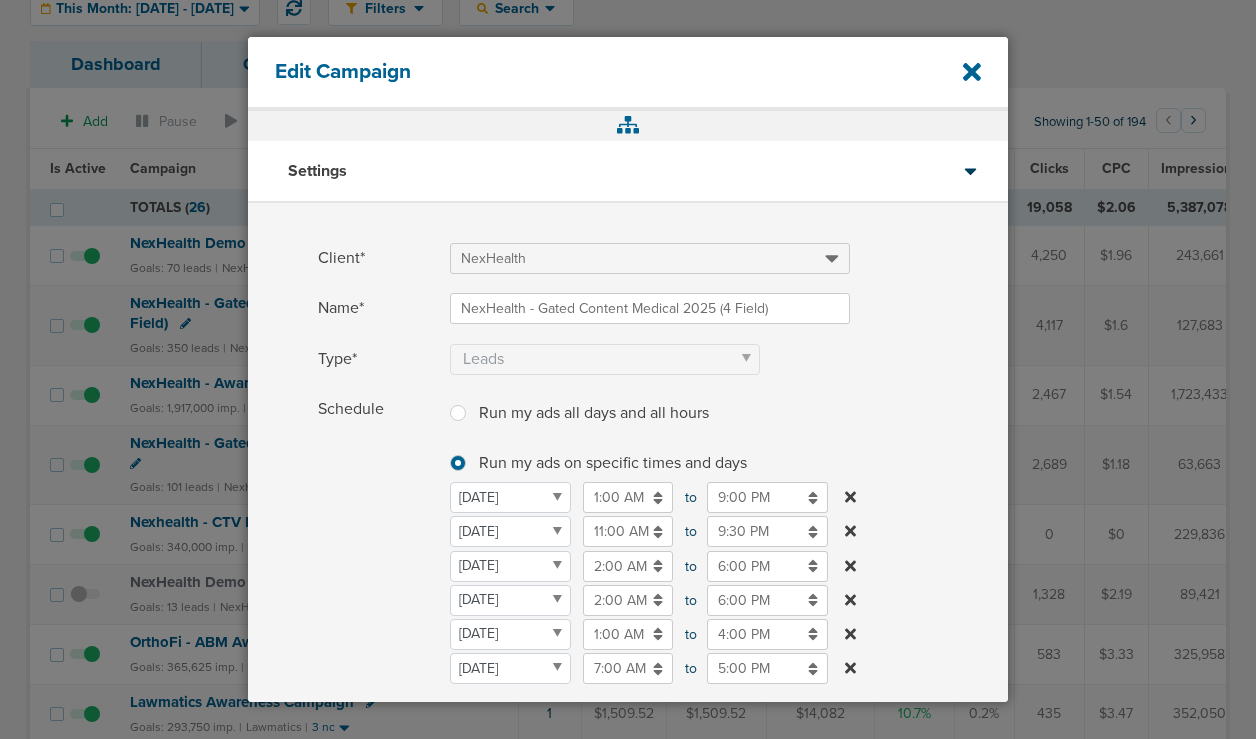 scroll, scrollTop: 436, scrollLeft: 0, axis: vertical 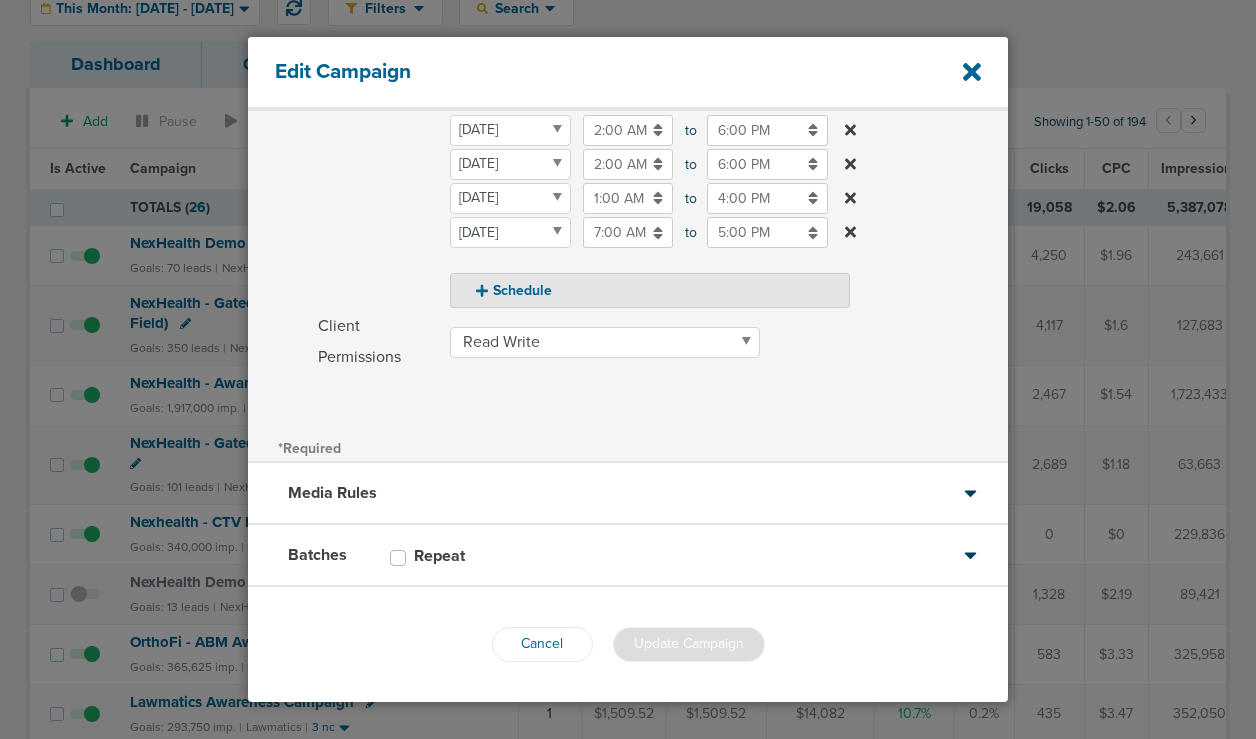 click on "Batches
Repeat" at bounding box center (628, 556) 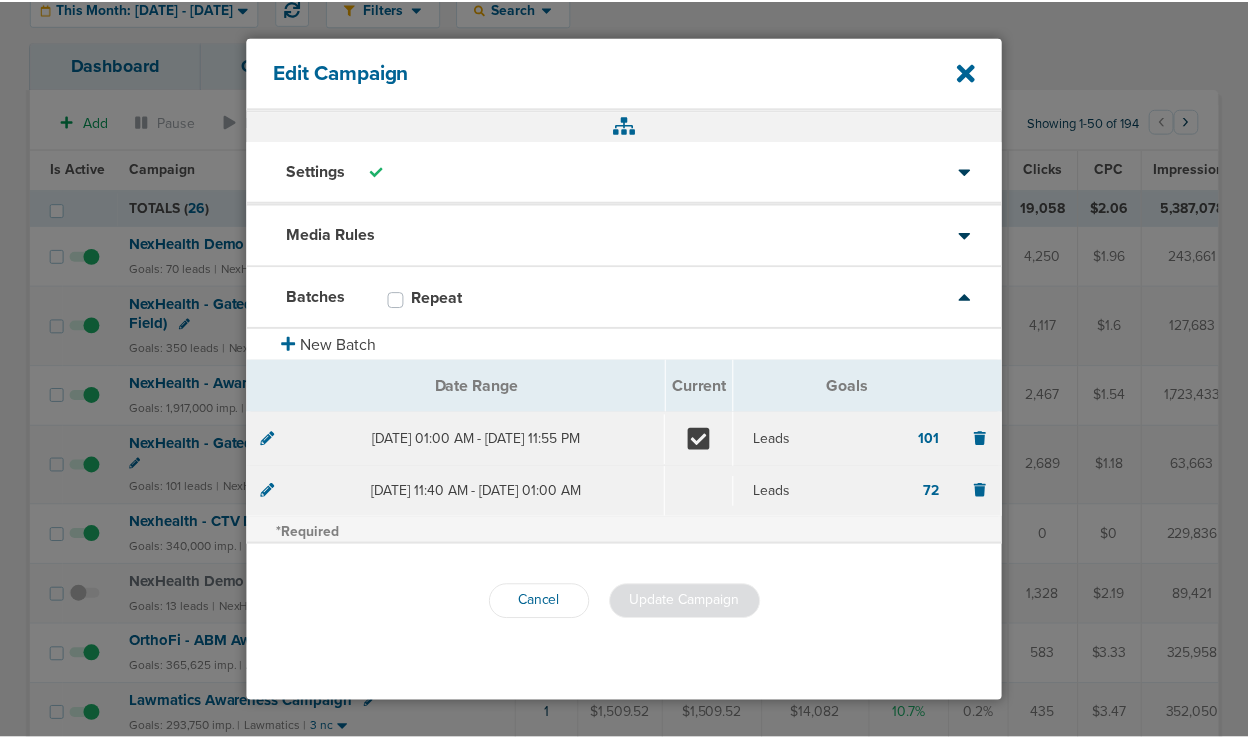 scroll, scrollTop: 0, scrollLeft: 0, axis: both 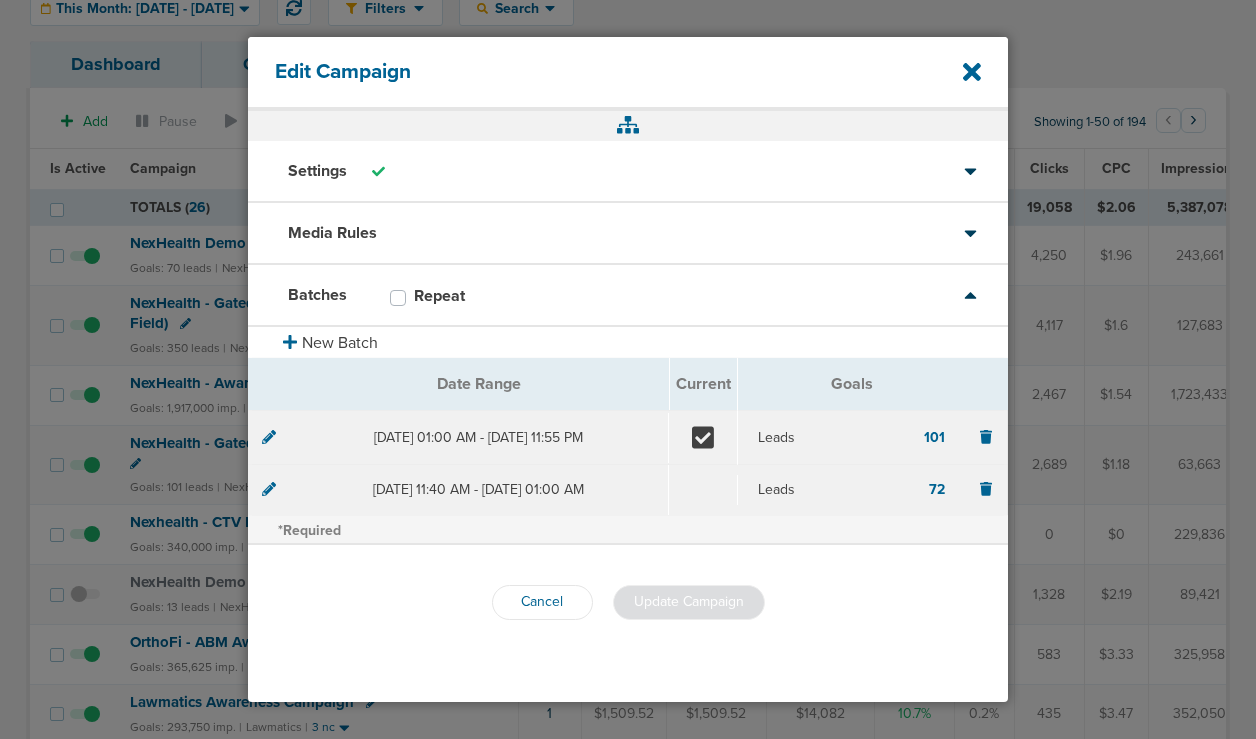 click 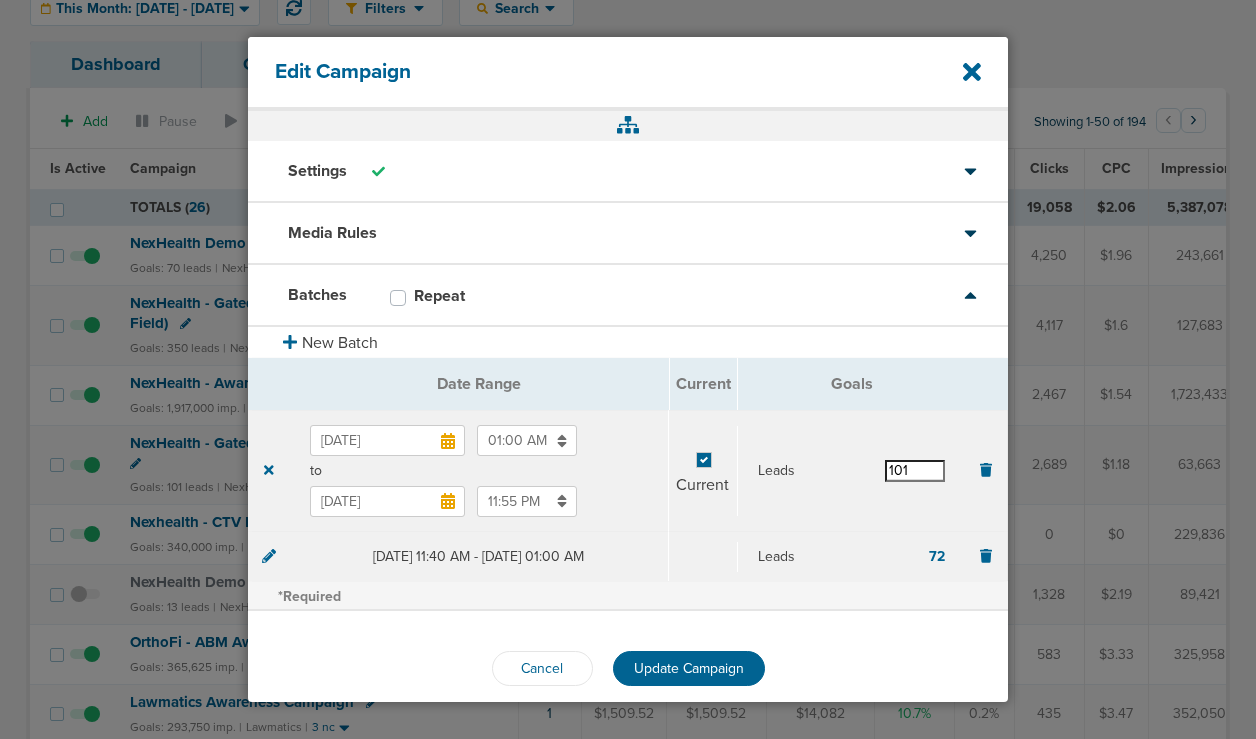 click on "101" at bounding box center [915, 471] 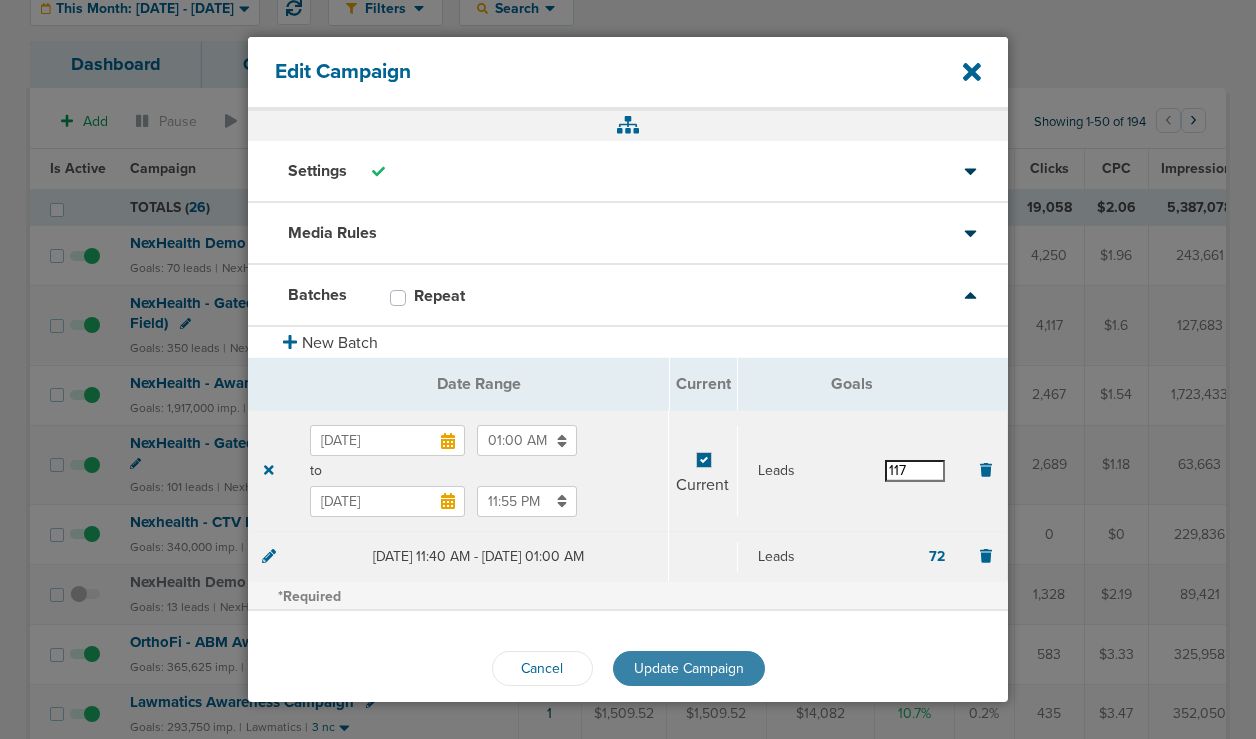 type on "117" 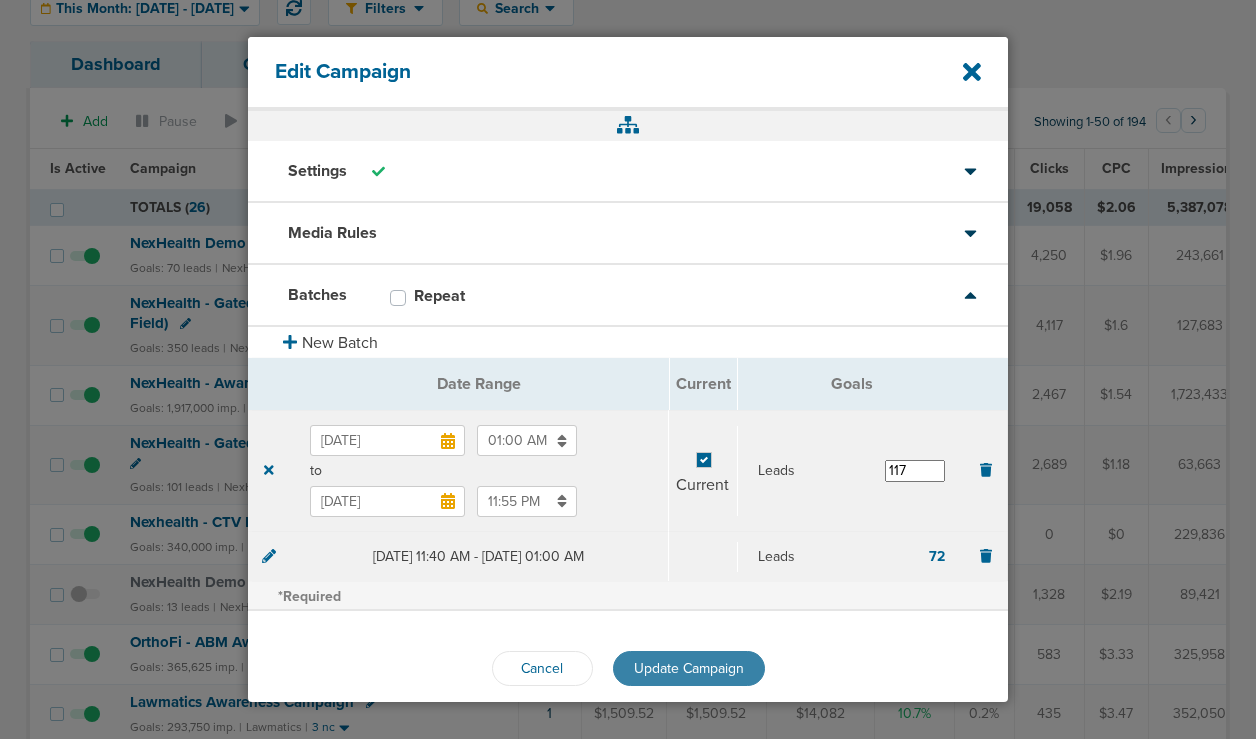 click on "Update Campaign" at bounding box center [689, 668] 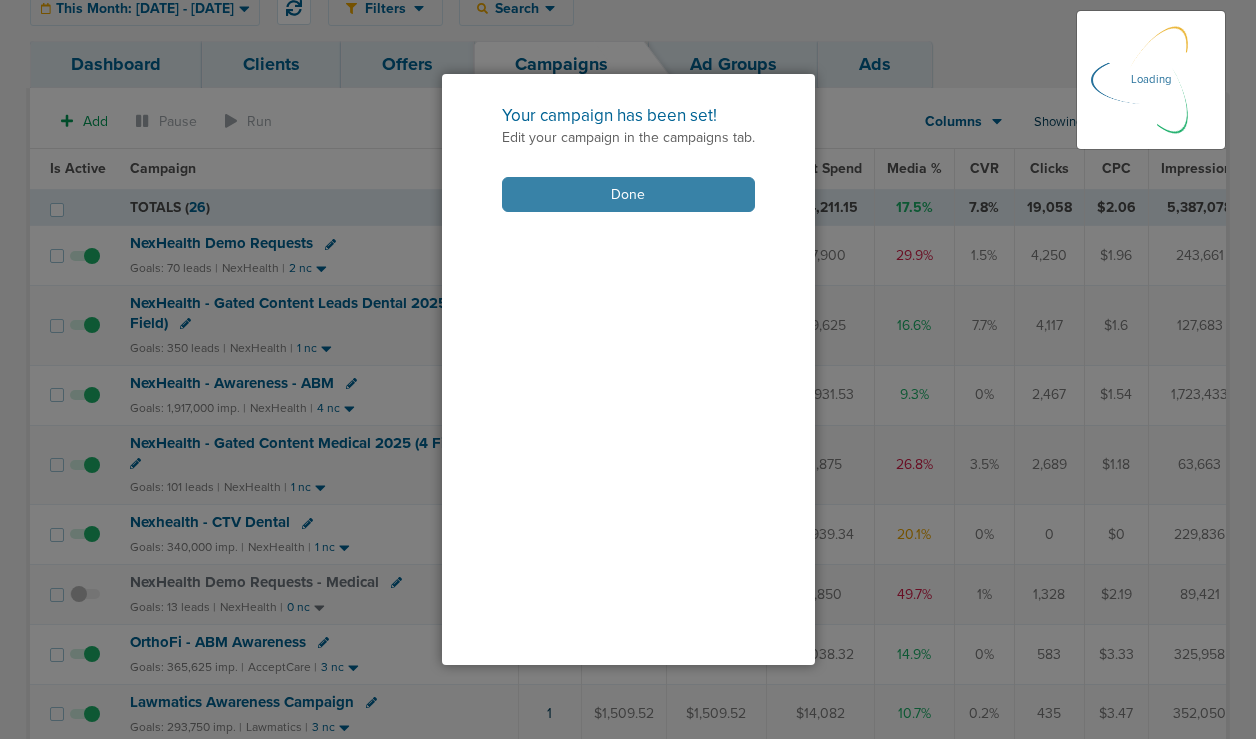 click on "Done" at bounding box center [628, 194] 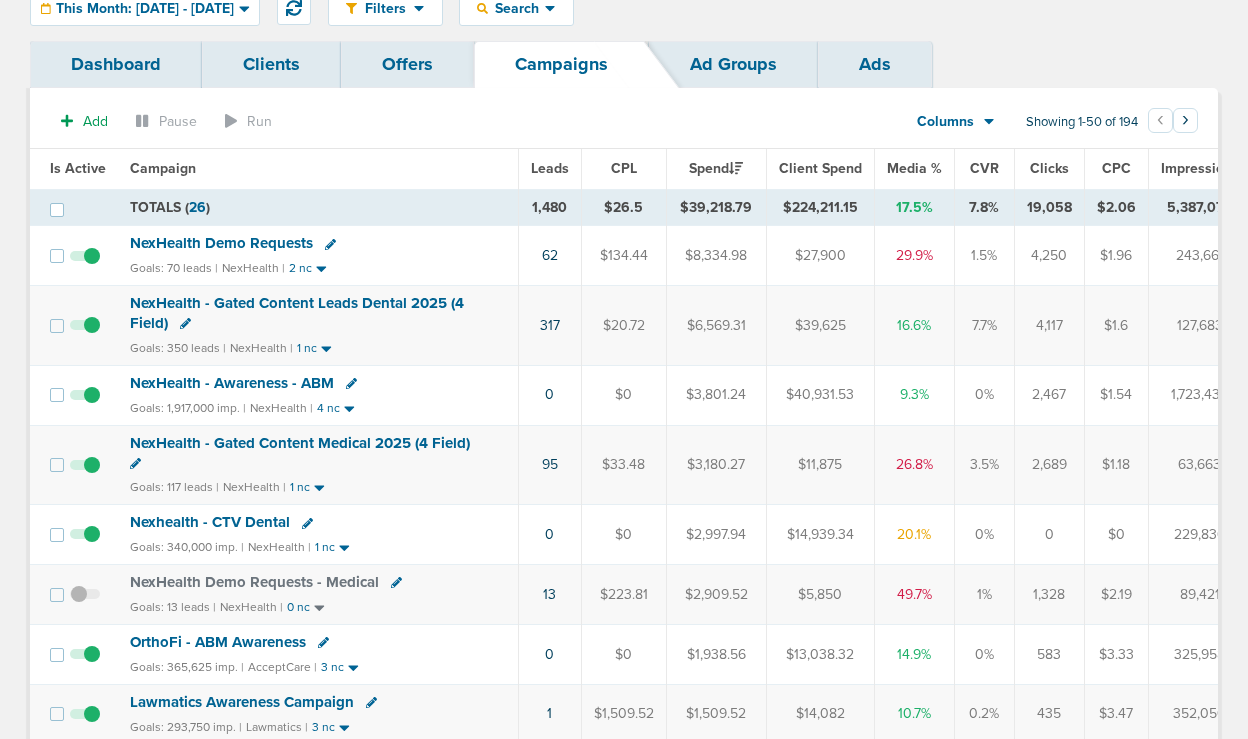 scroll, scrollTop: 0, scrollLeft: 0, axis: both 